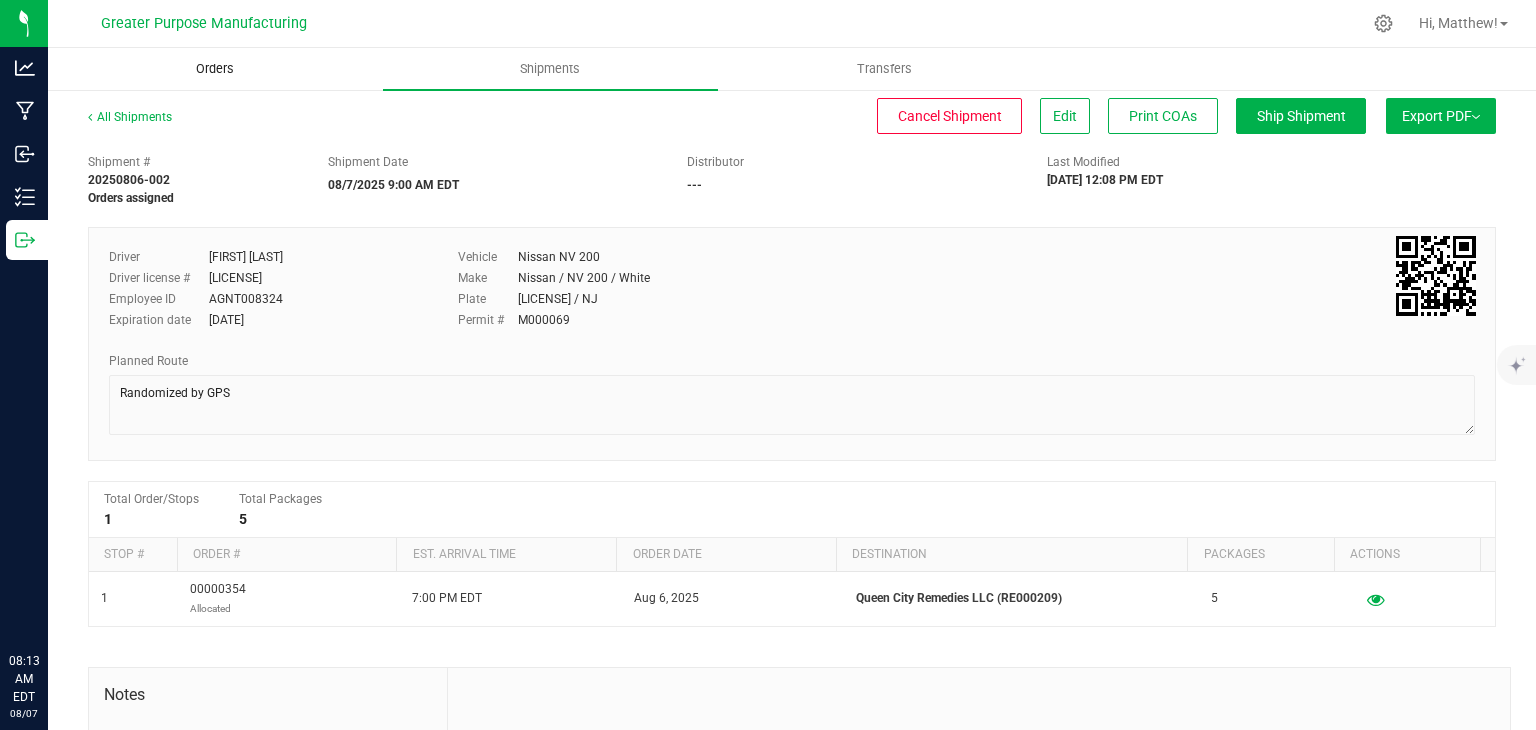 scroll, scrollTop: 0, scrollLeft: 0, axis: both 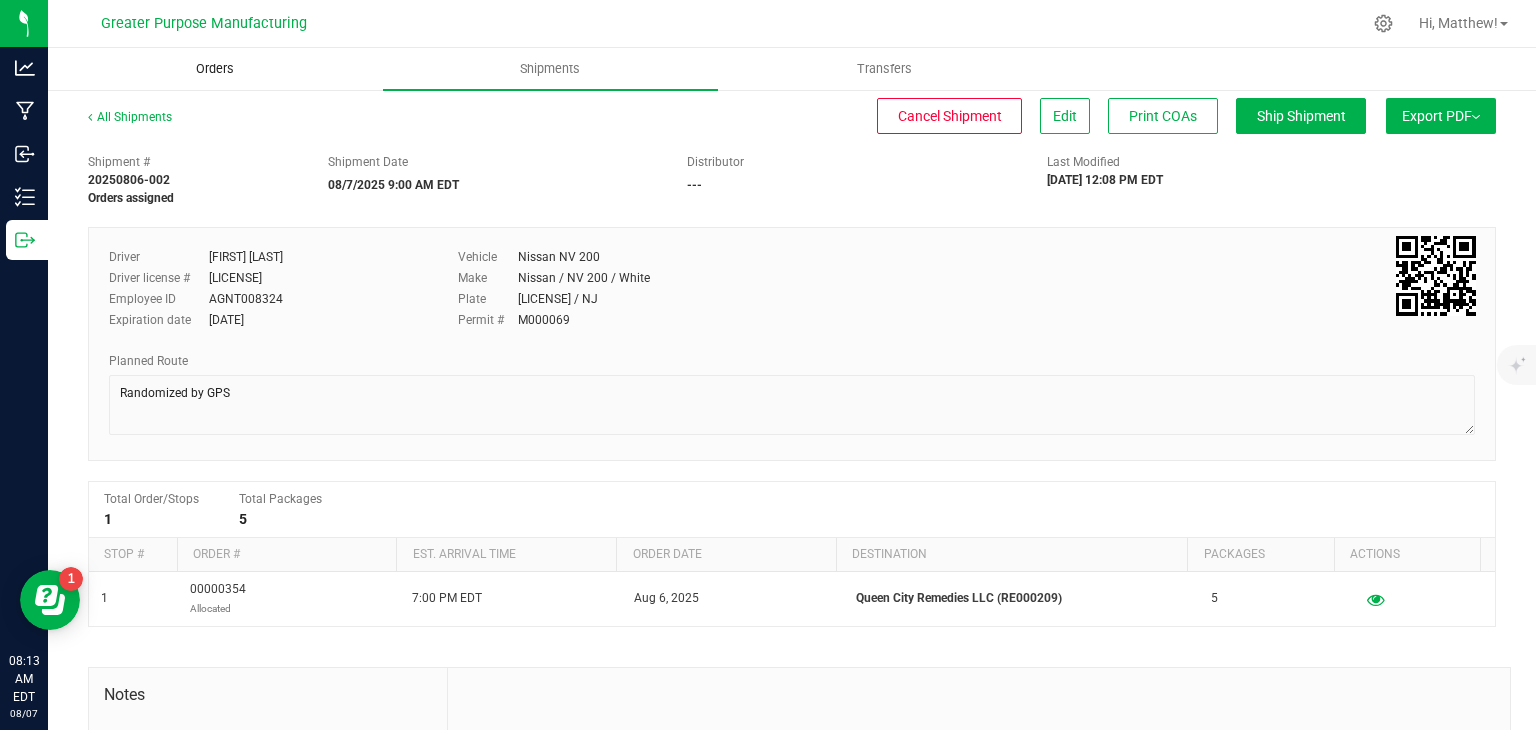 click on "Orders" at bounding box center (215, 69) 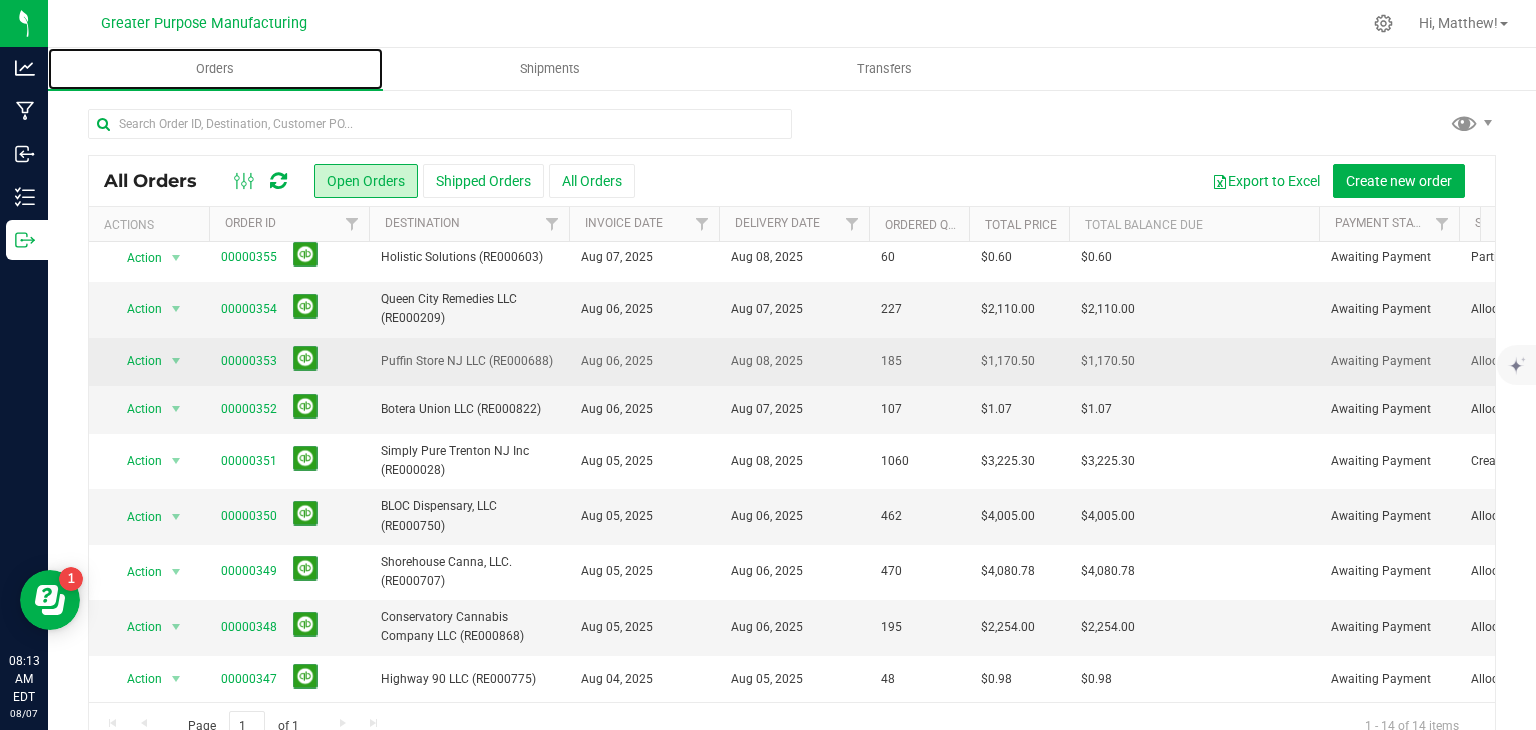 scroll, scrollTop: 0, scrollLeft: 0, axis: both 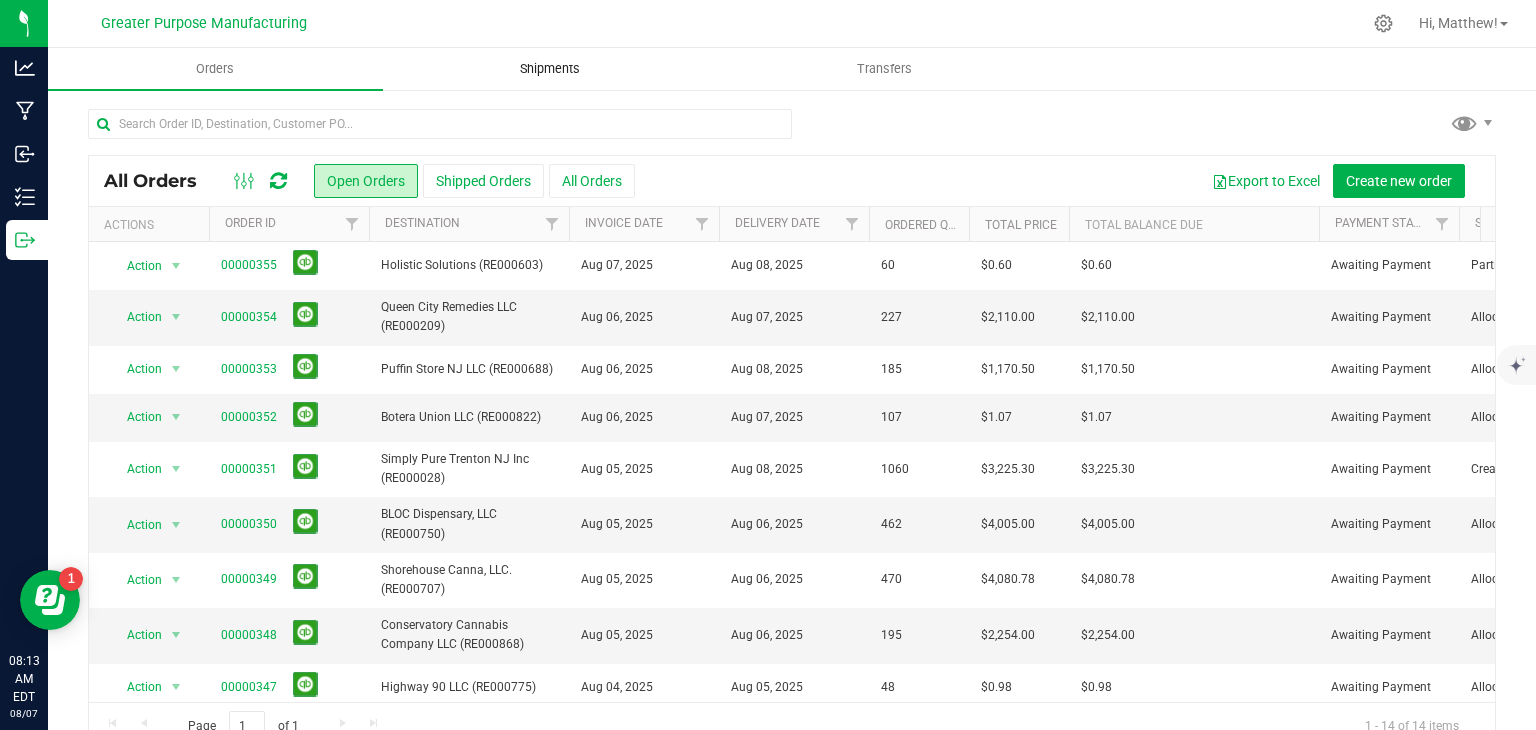 click on "Shipments" at bounding box center [550, 69] 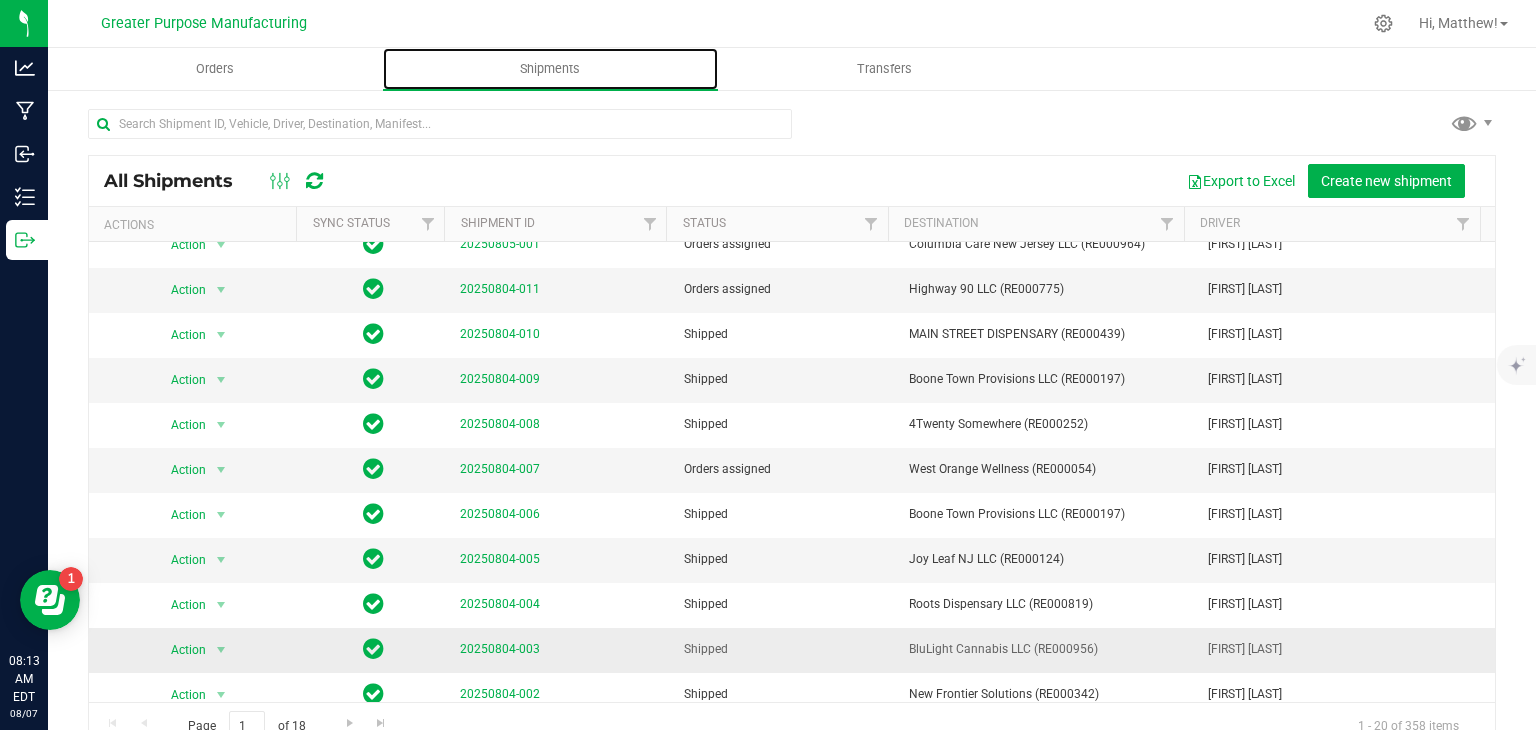 scroll, scrollTop: 288, scrollLeft: 0, axis: vertical 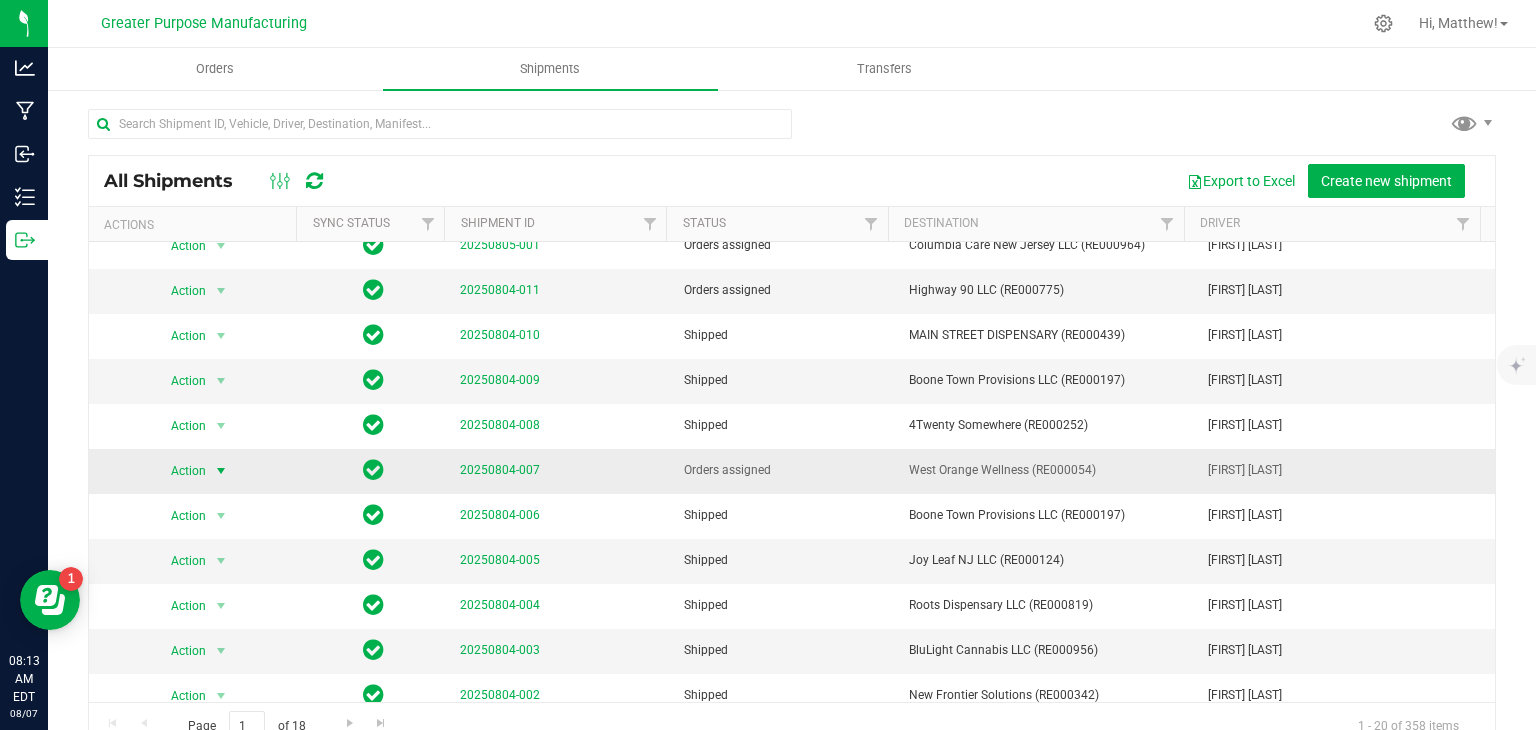 click at bounding box center [221, 471] 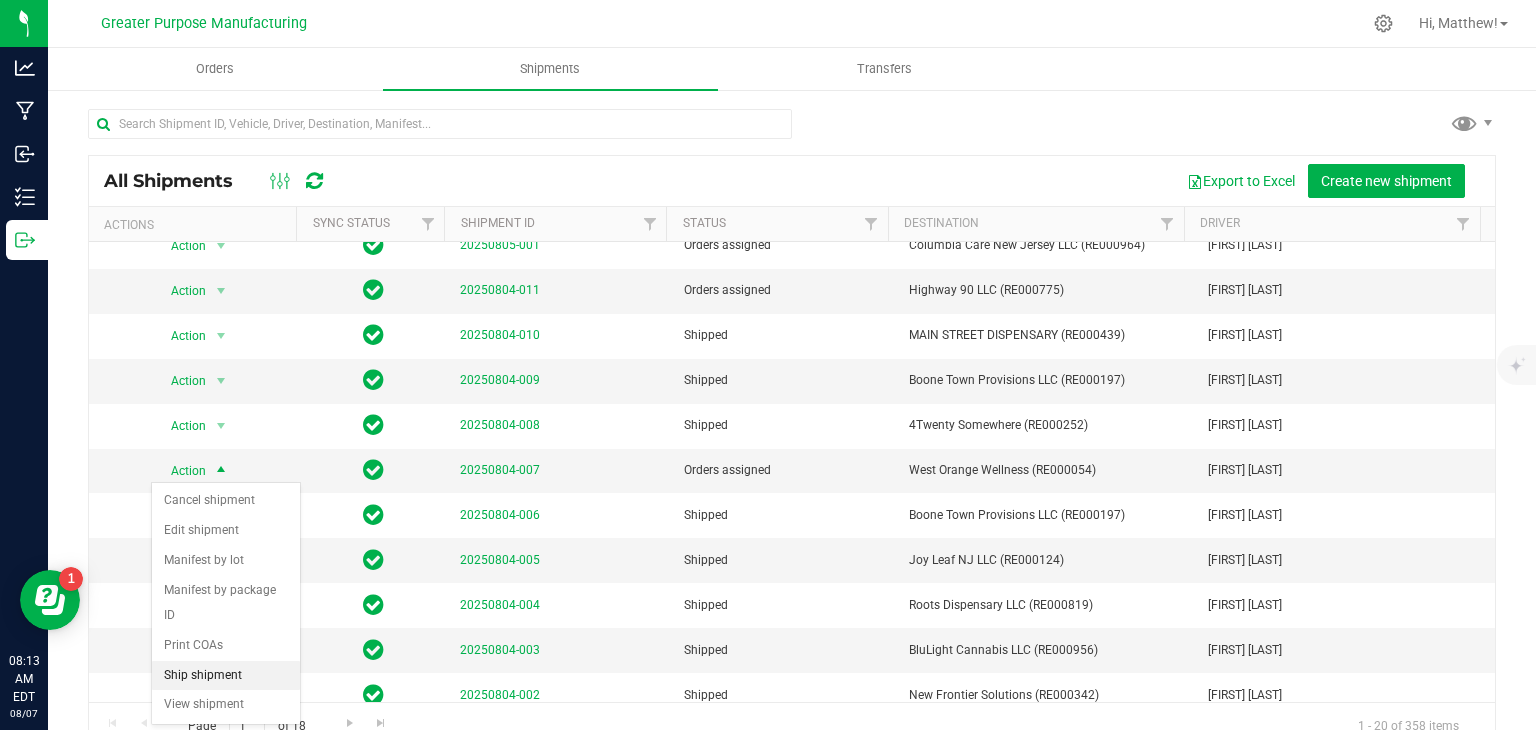 click on "Ship shipment" at bounding box center (226, 676) 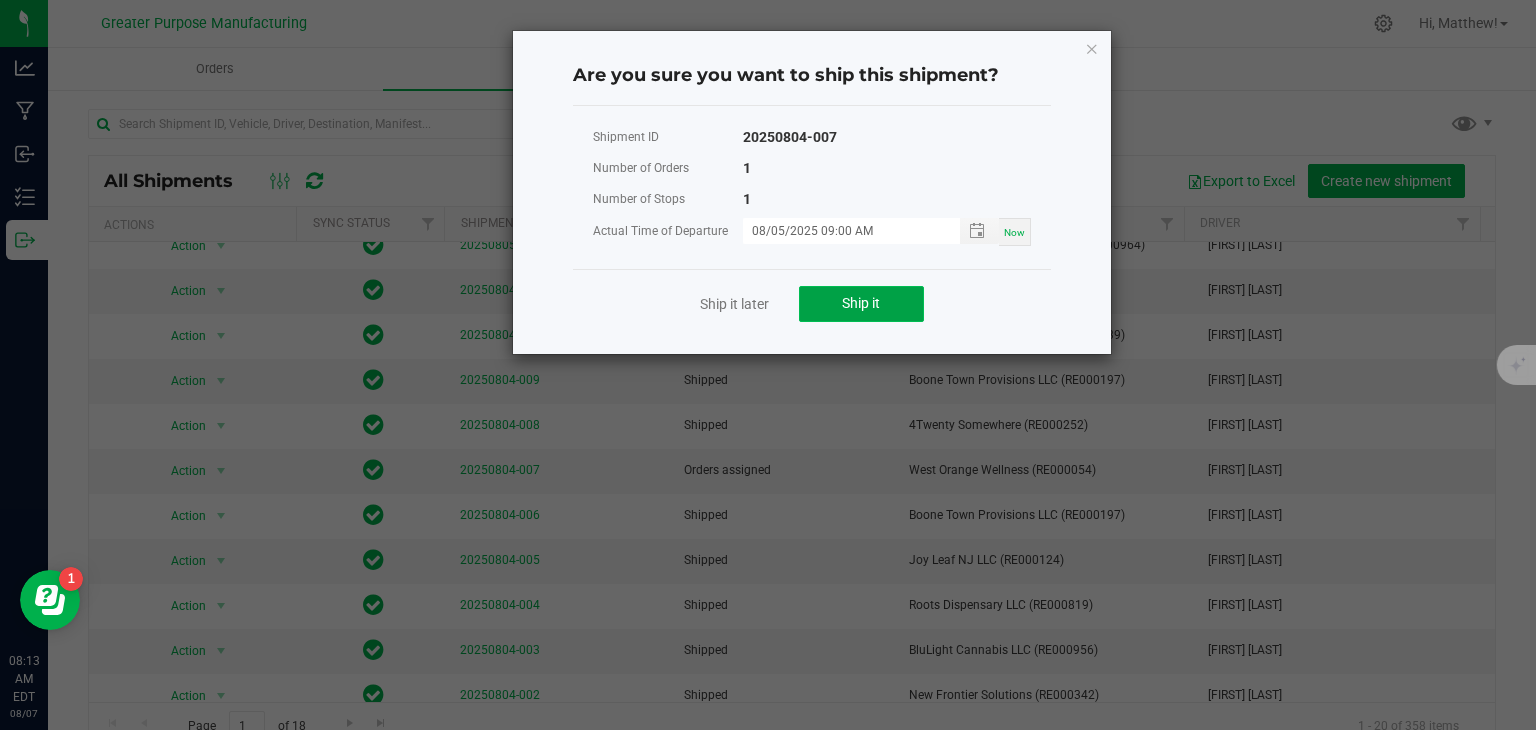 click on "Ship it" 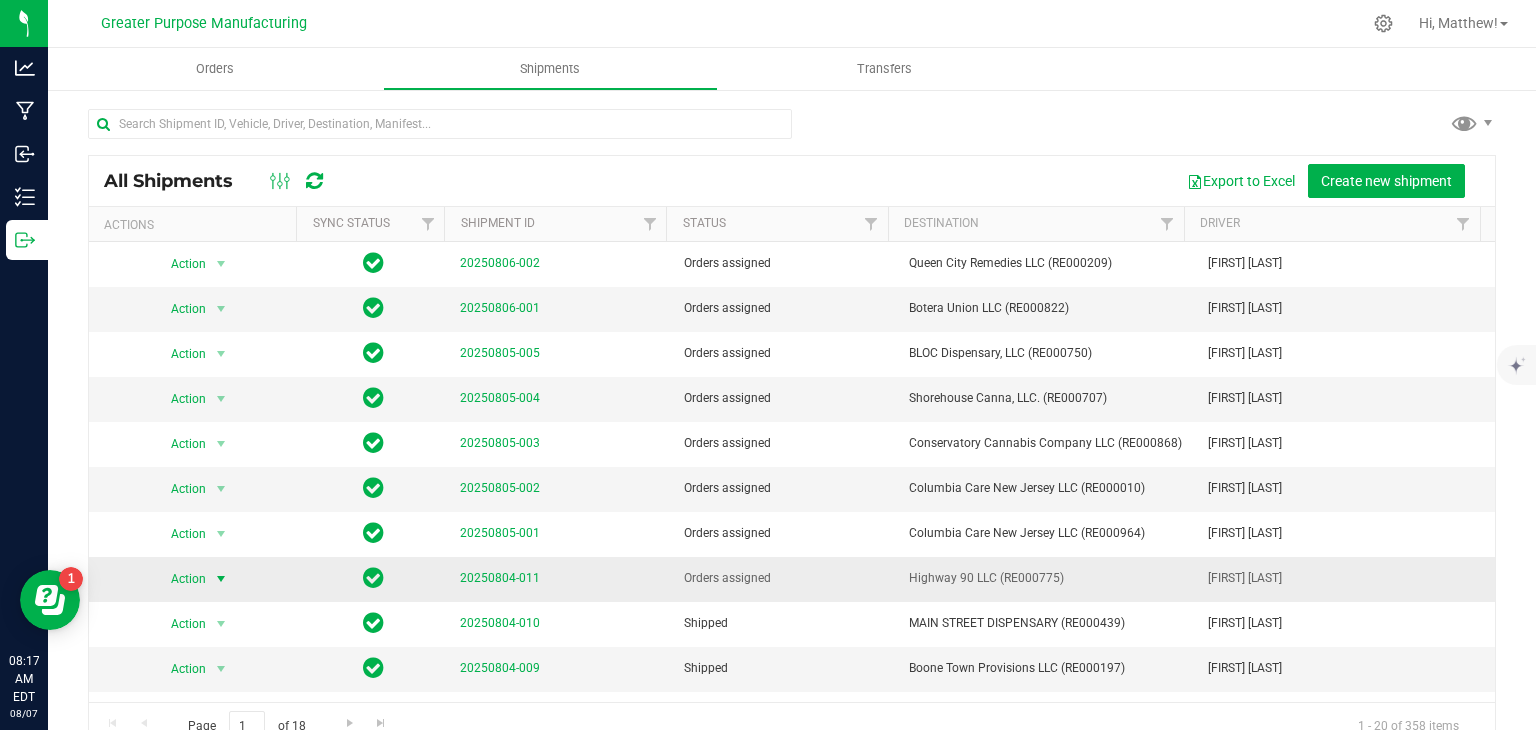 click at bounding box center [221, 579] 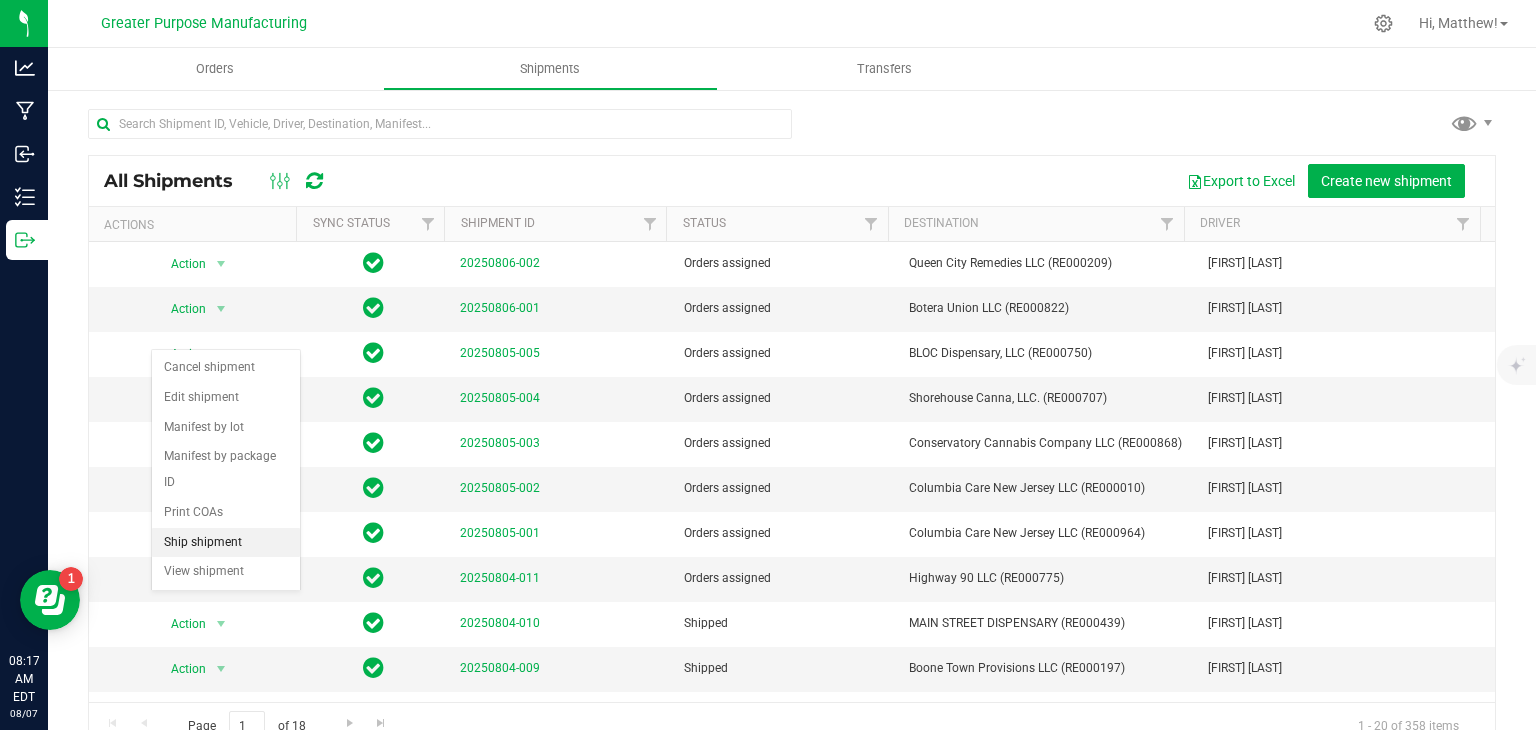 click on "Ship shipment" at bounding box center (226, 543) 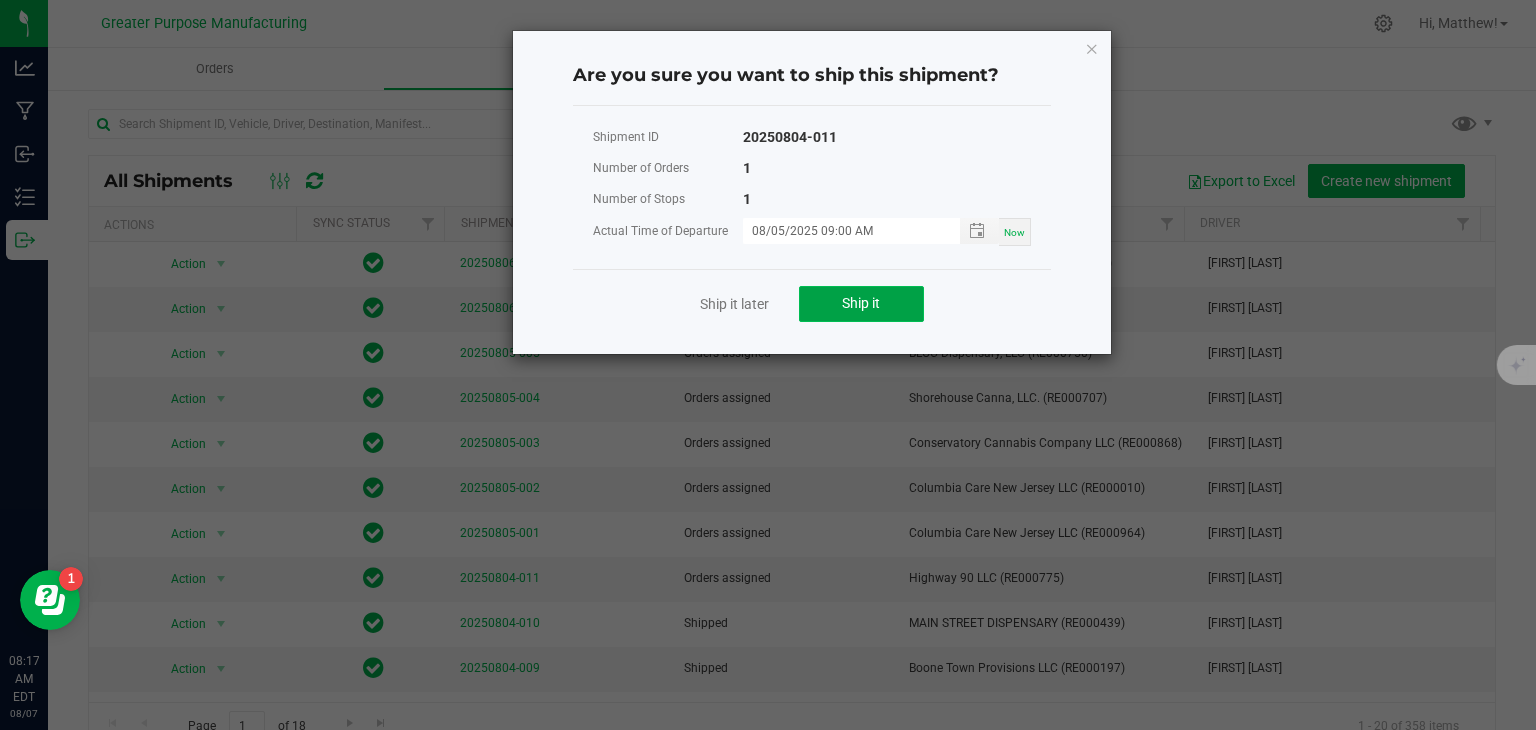 click on "Ship it" 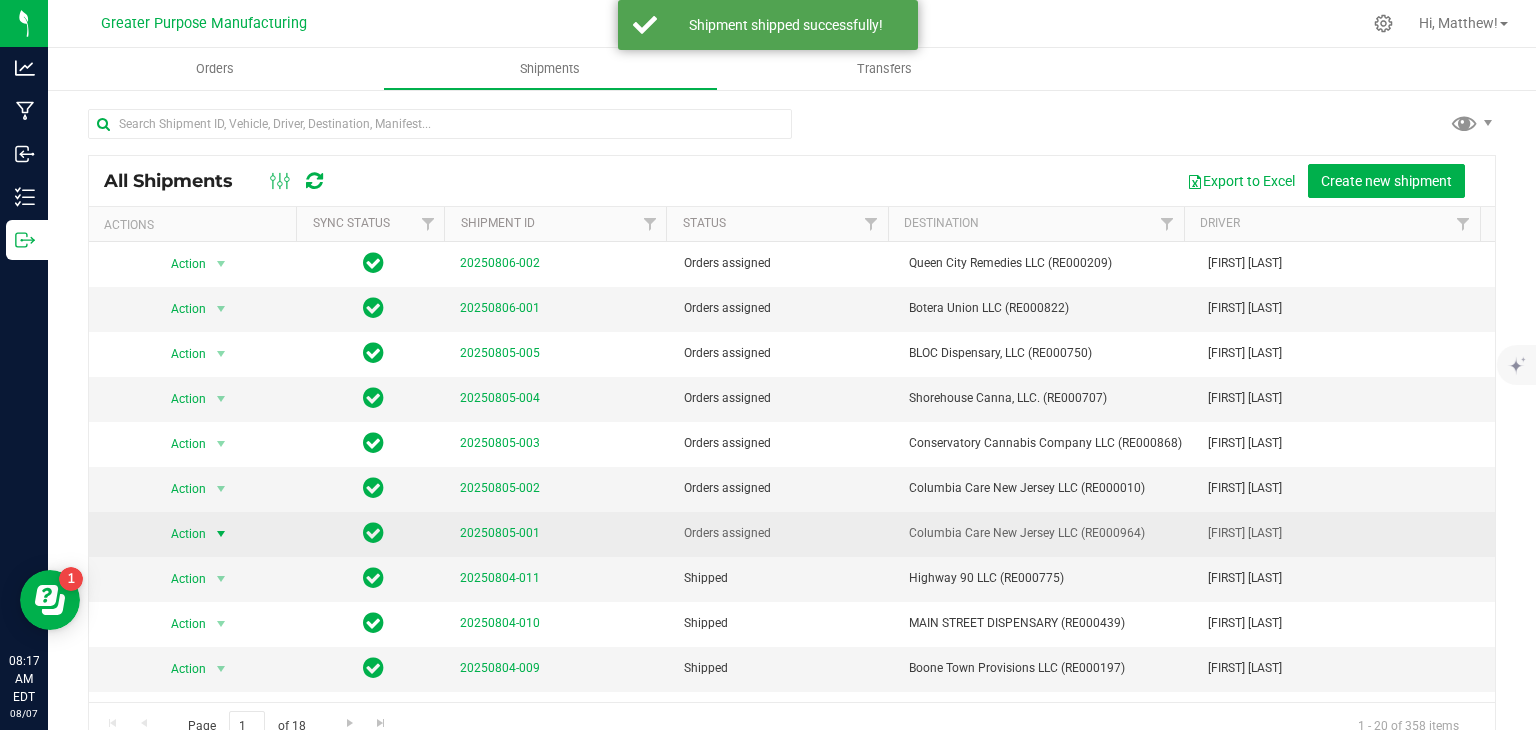 click at bounding box center (221, 534) 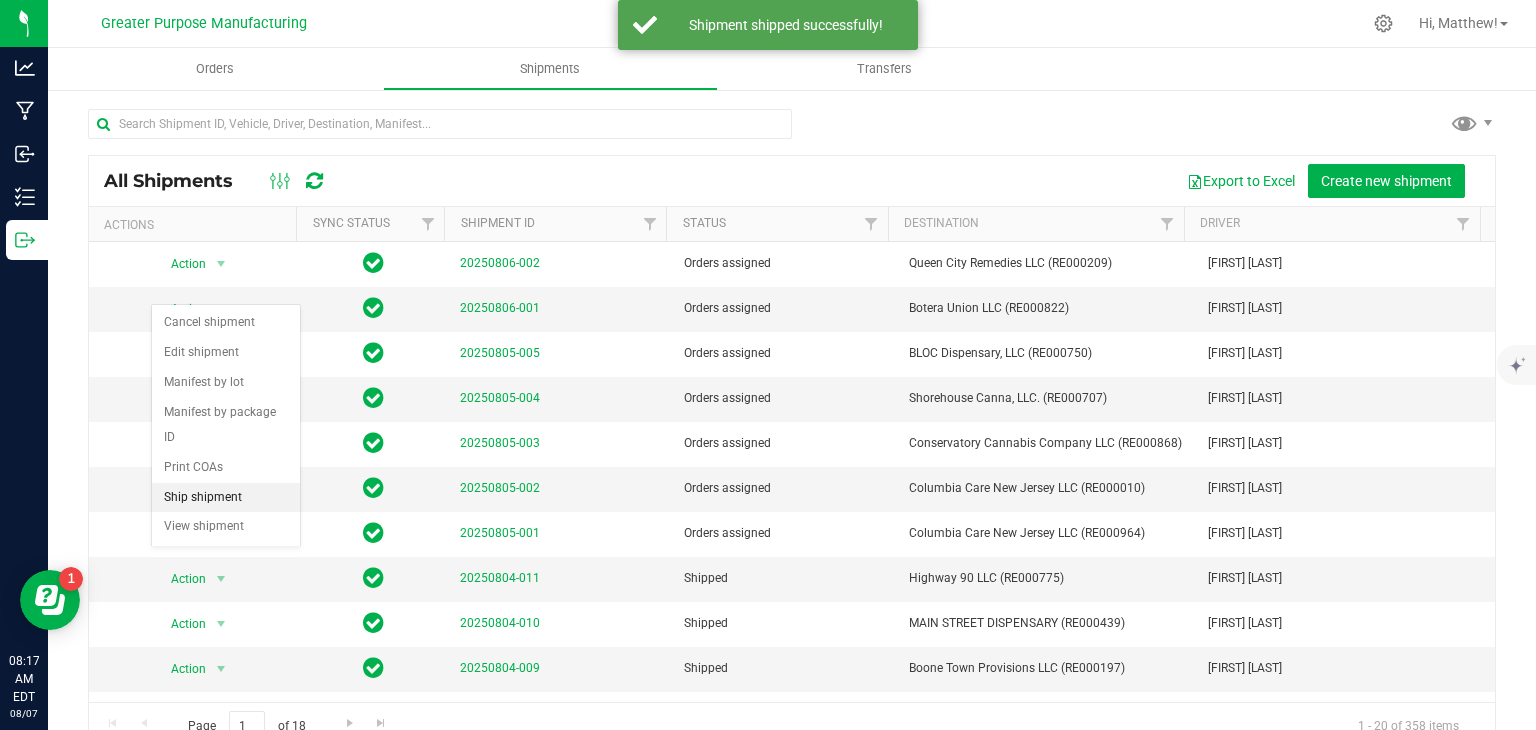 click on "Ship shipment" at bounding box center [226, 498] 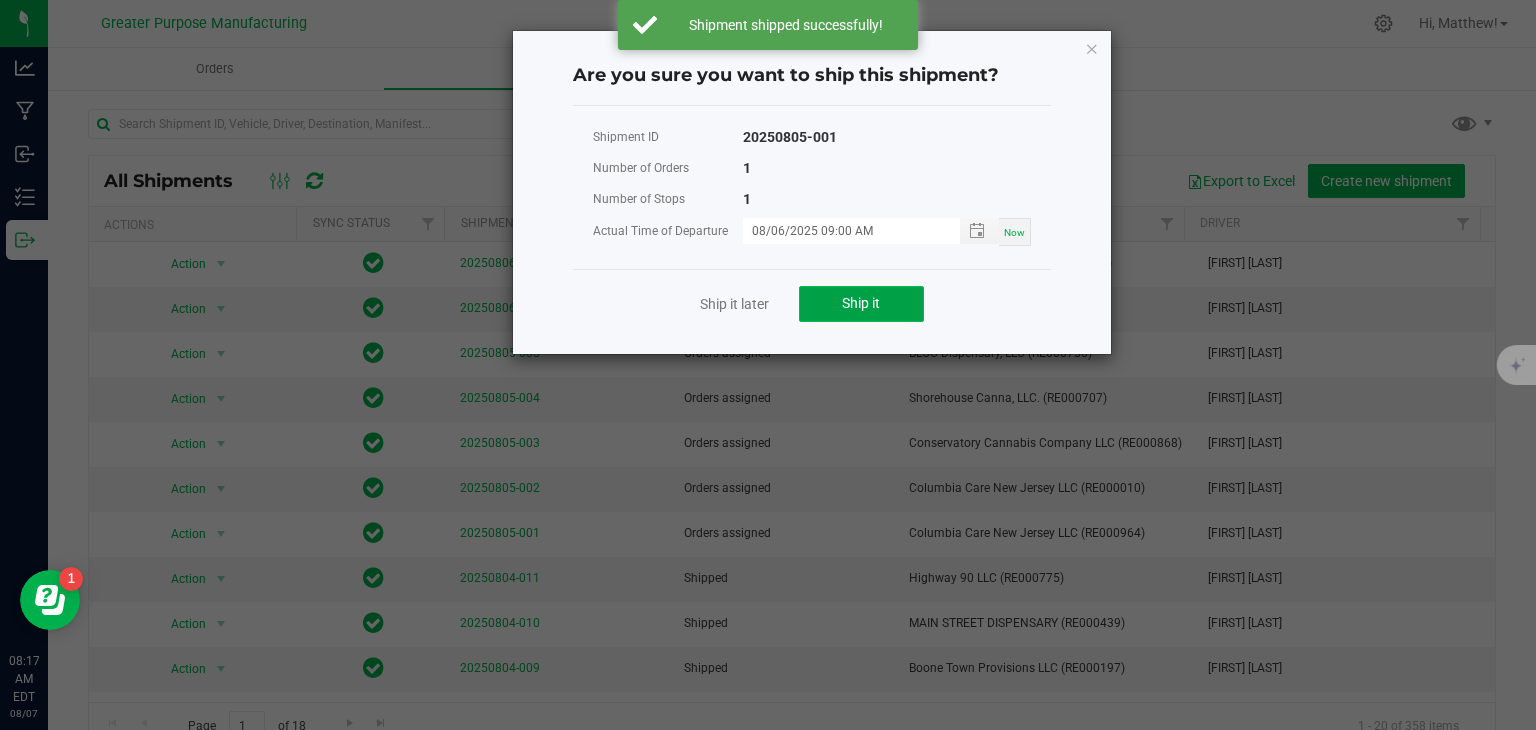 click on "Ship it" 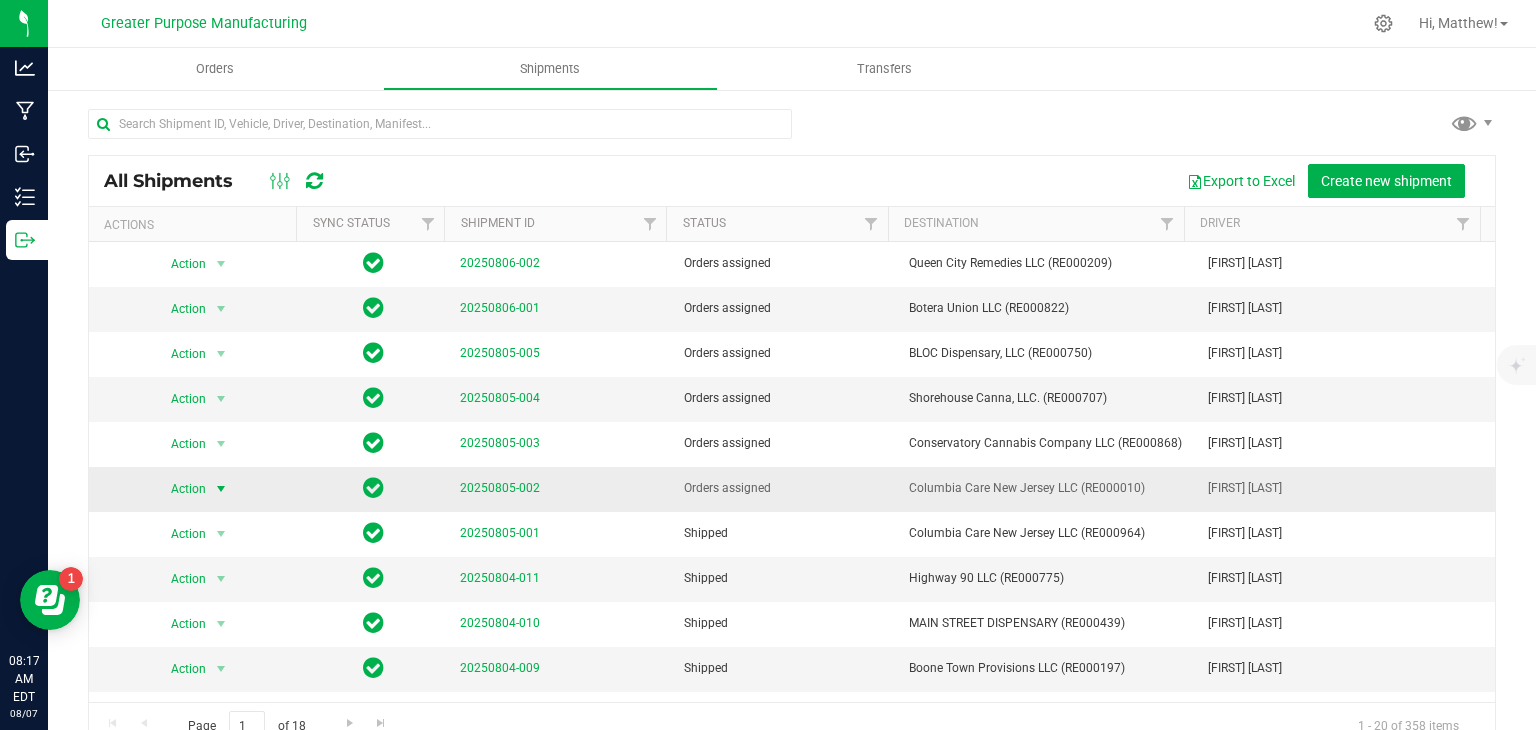 click at bounding box center [221, 489] 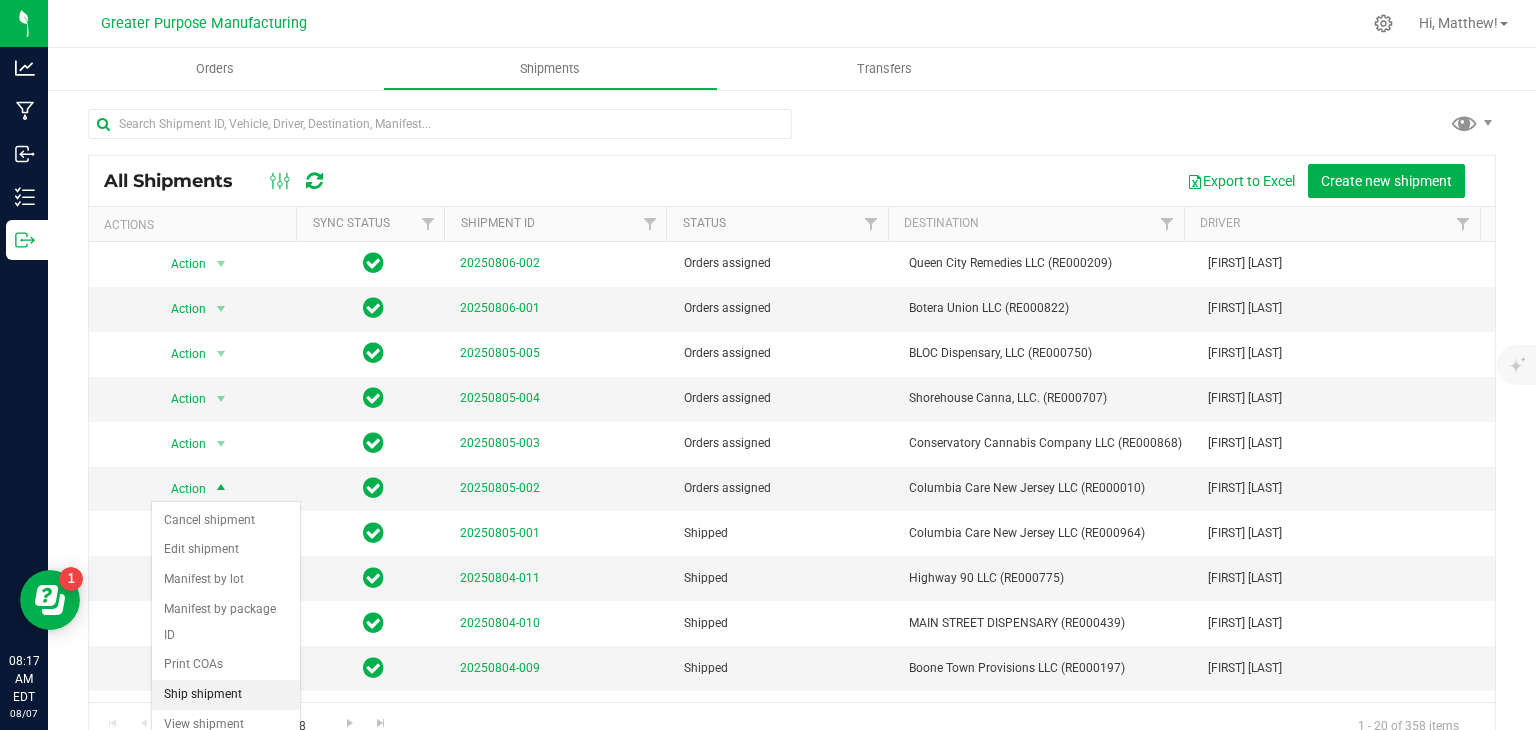 click on "Ship shipment" at bounding box center [226, 695] 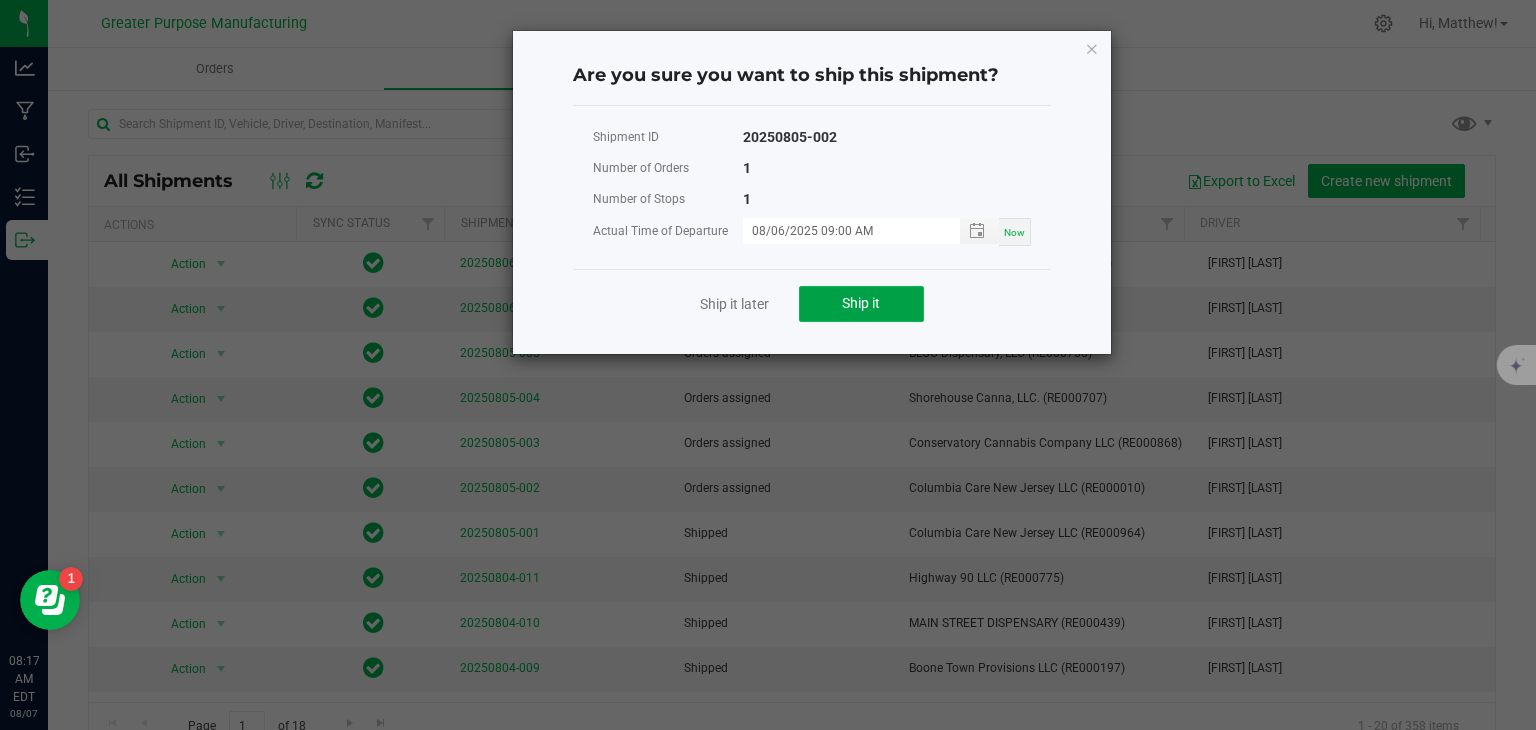 click on "Ship it" 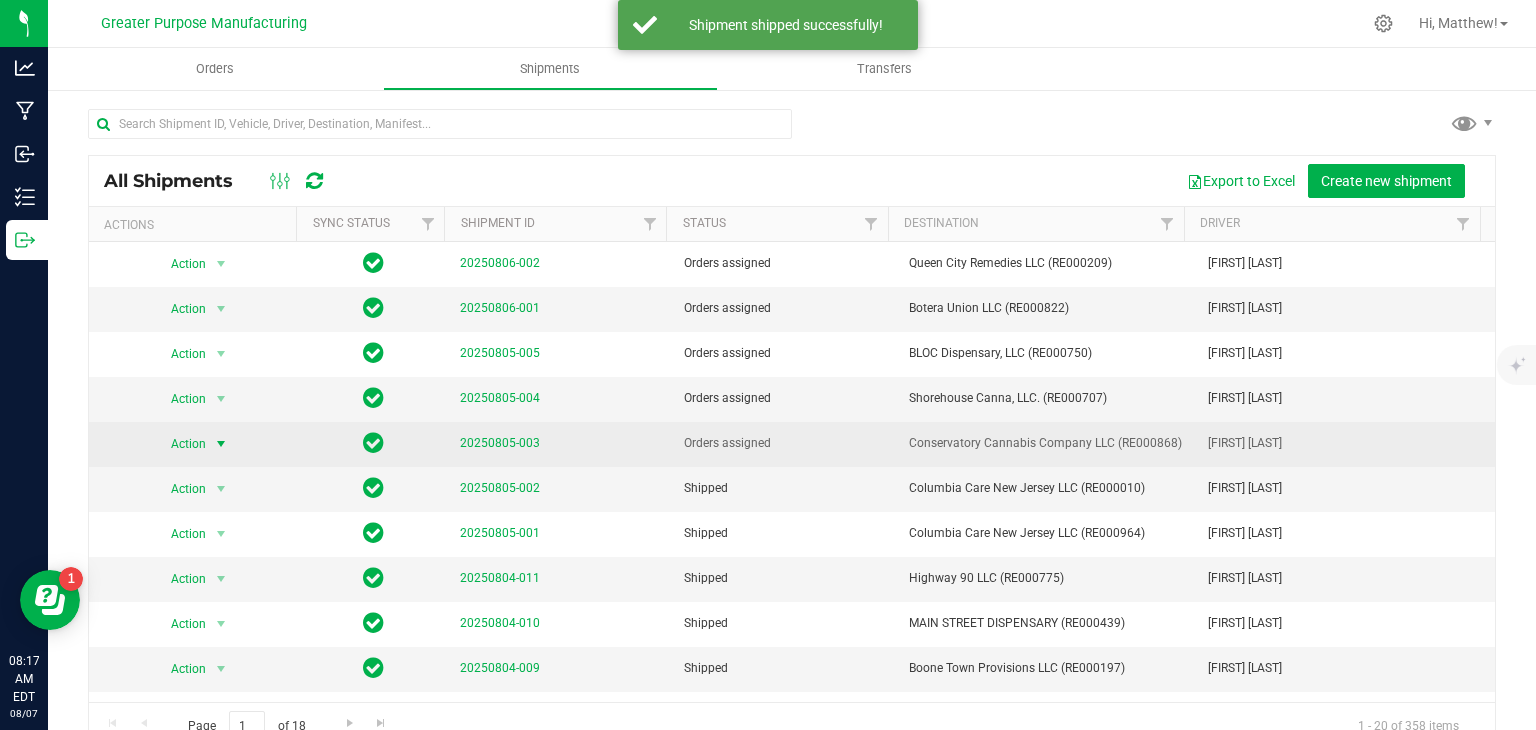 click at bounding box center (221, 444) 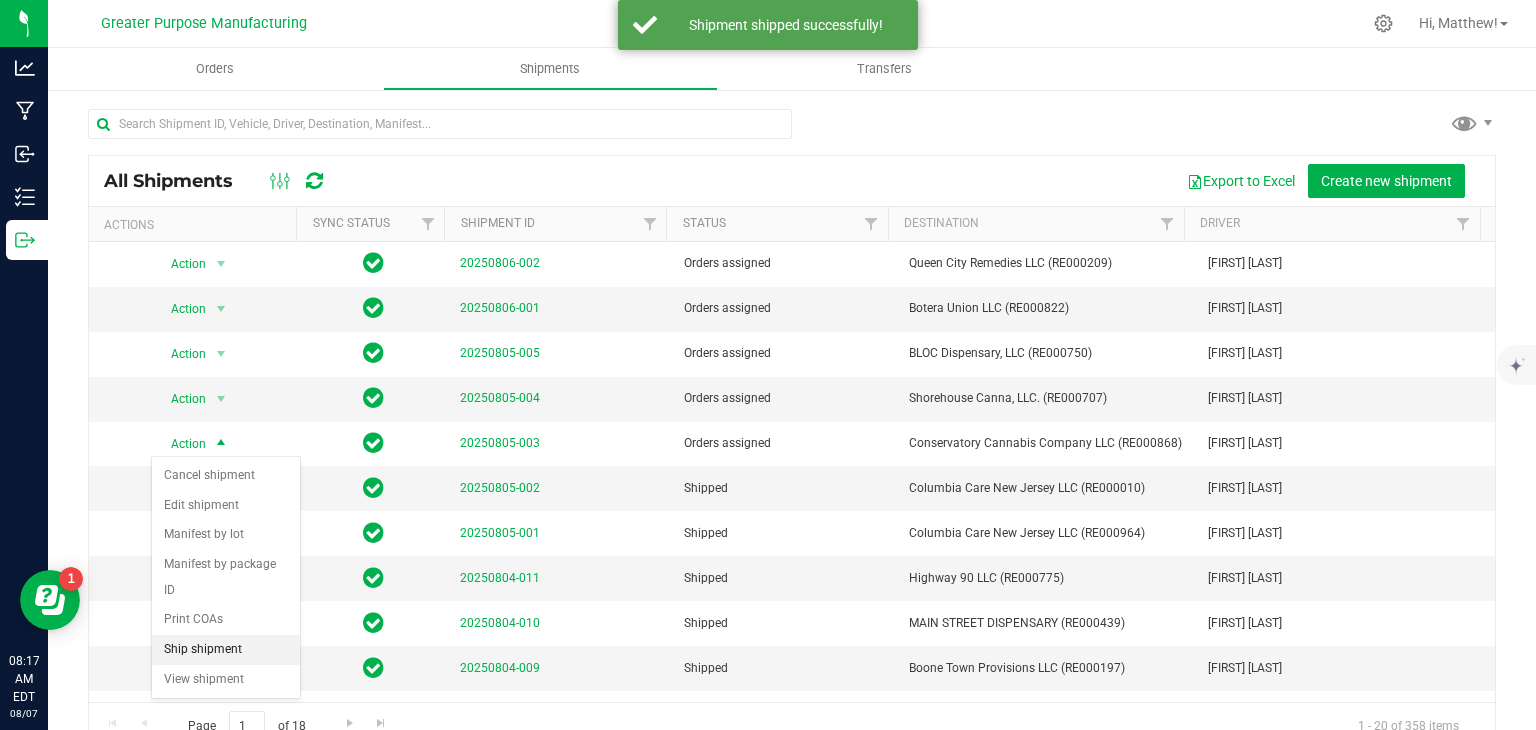 click on "Ship shipment" at bounding box center (226, 650) 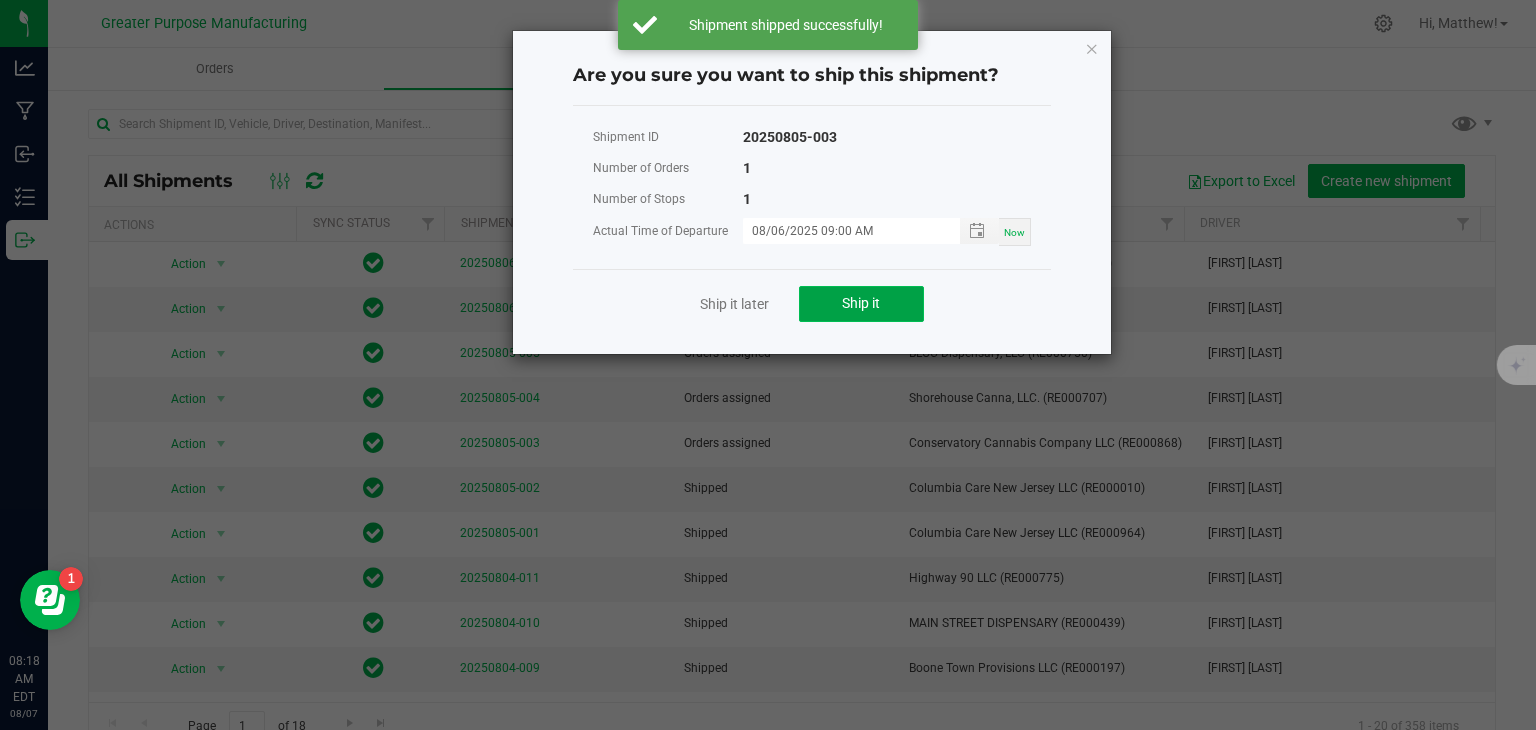 click on "Ship it" 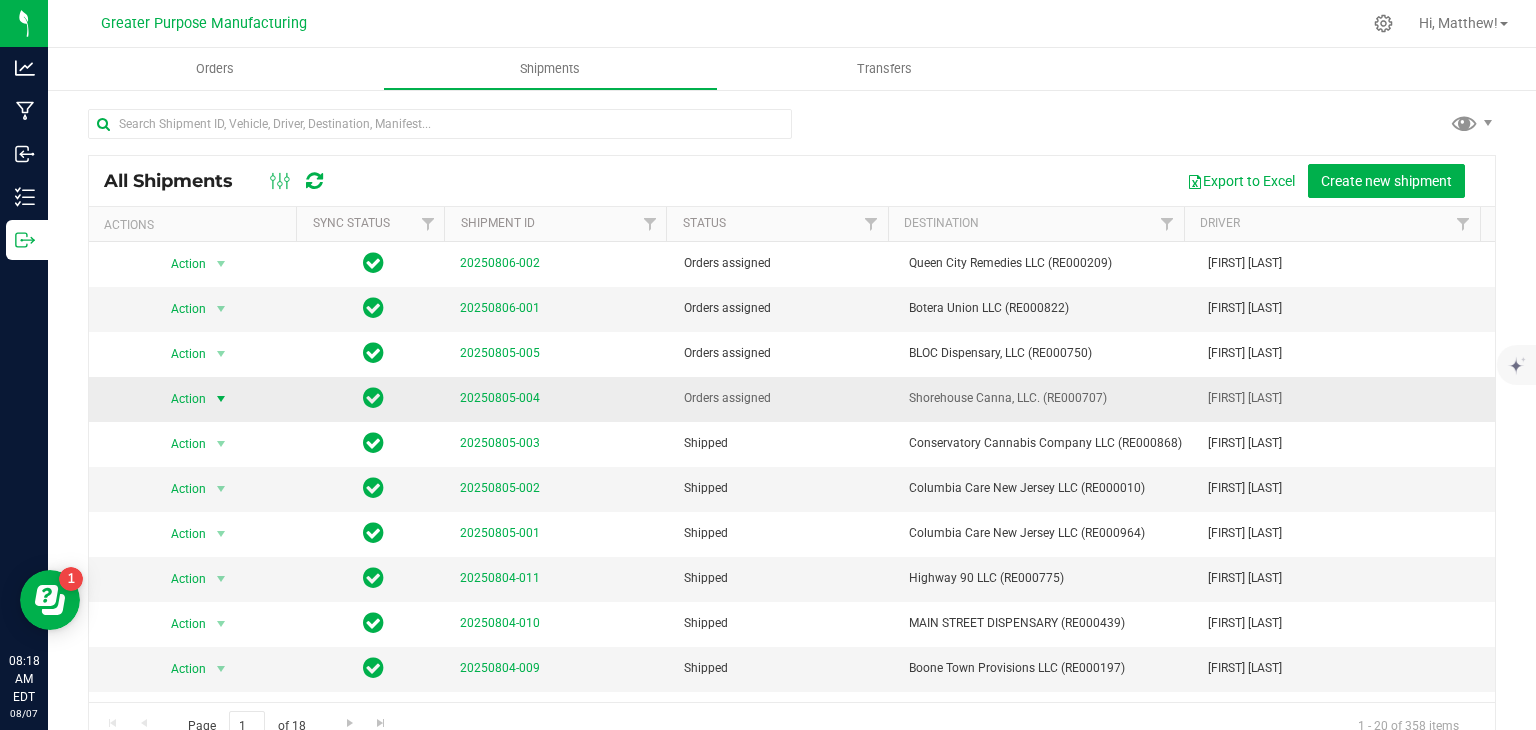 click at bounding box center [221, 399] 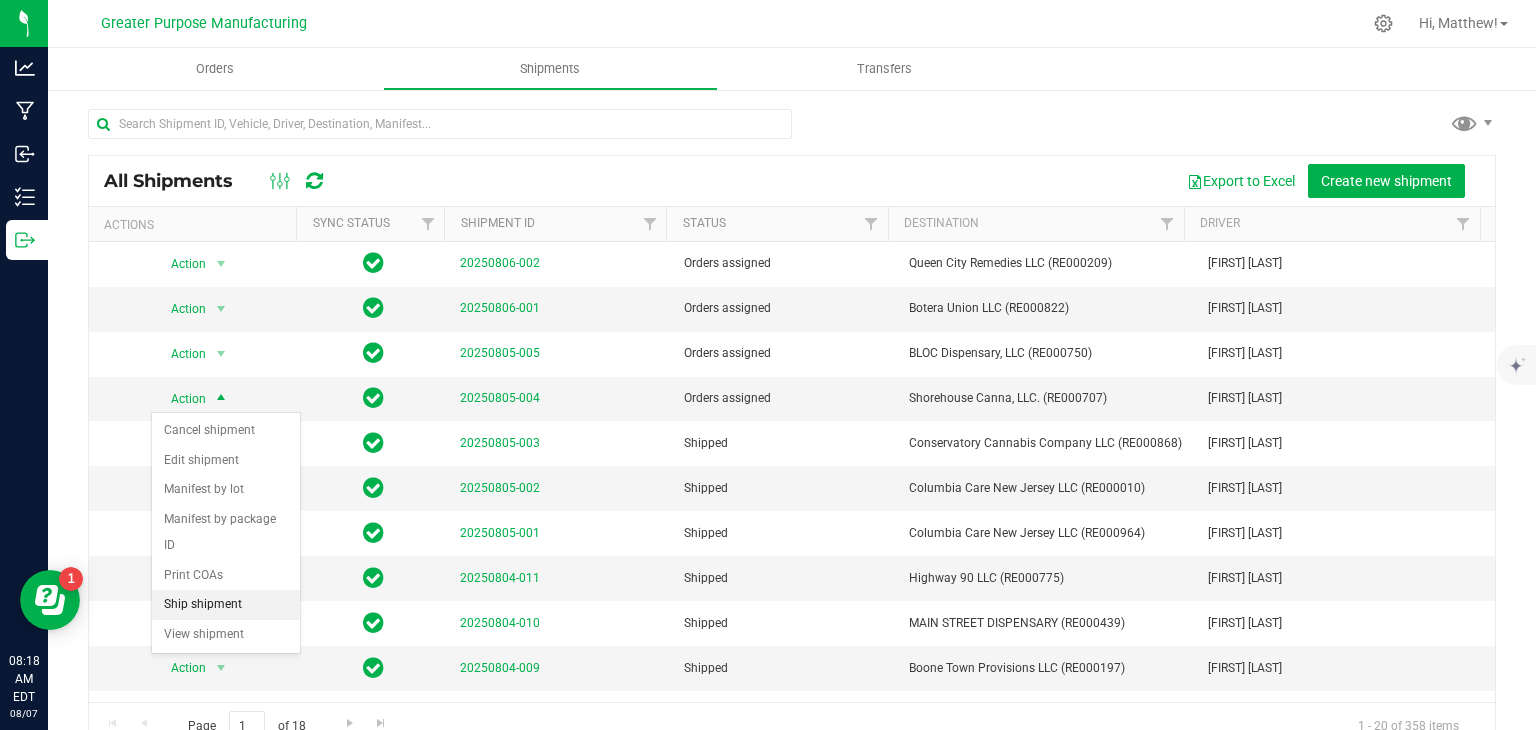 click on "Ship shipment" at bounding box center (226, 605) 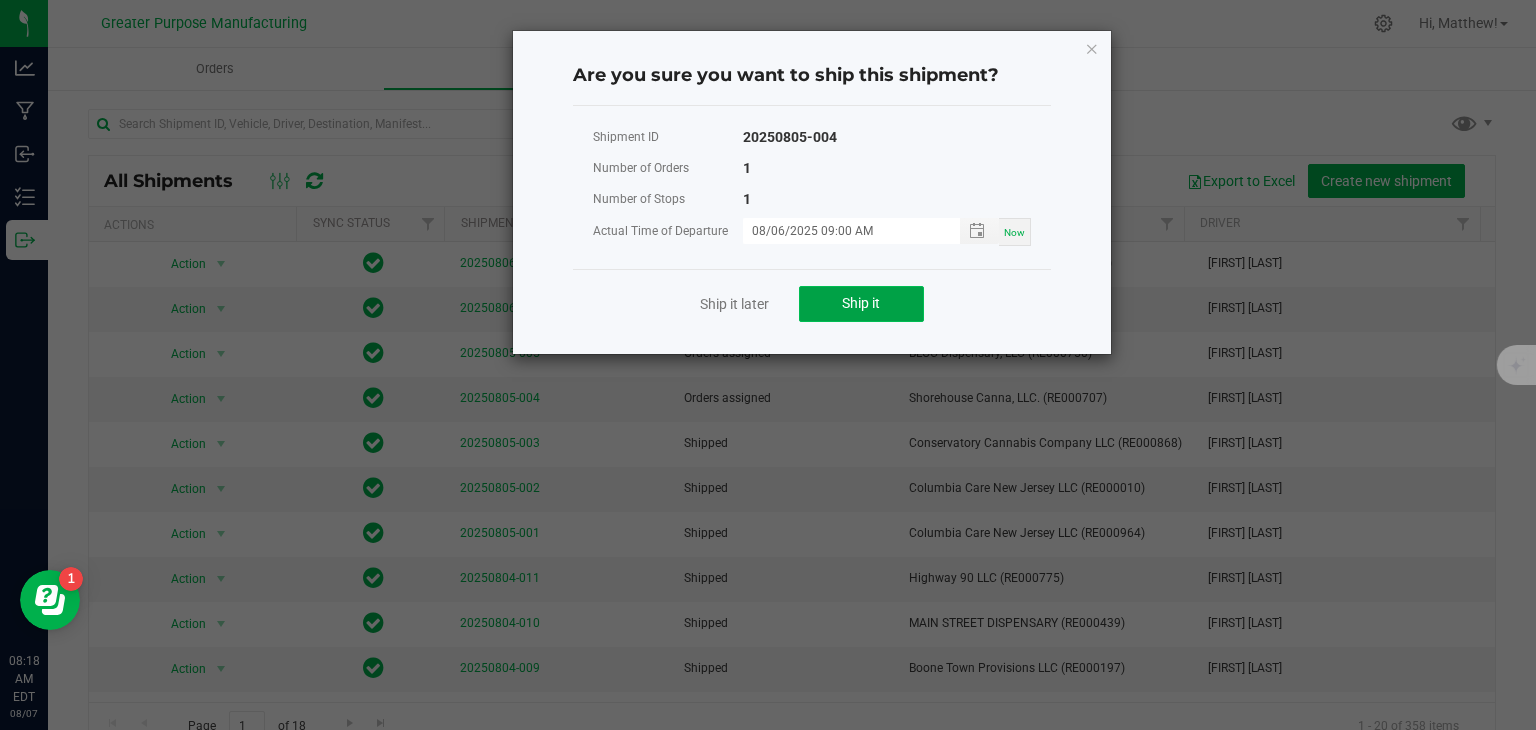 click on "Ship it" 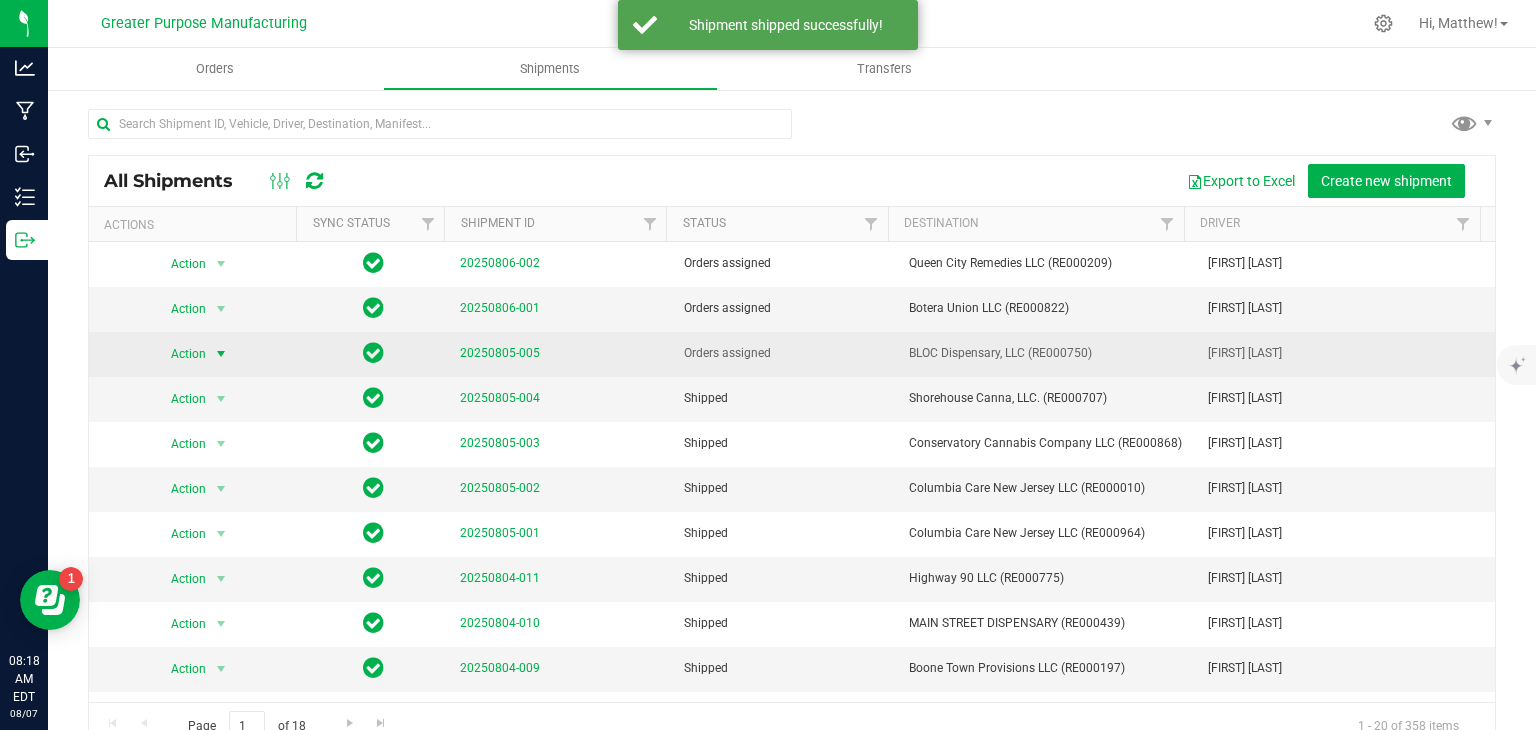 click at bounding box center (221, 354) 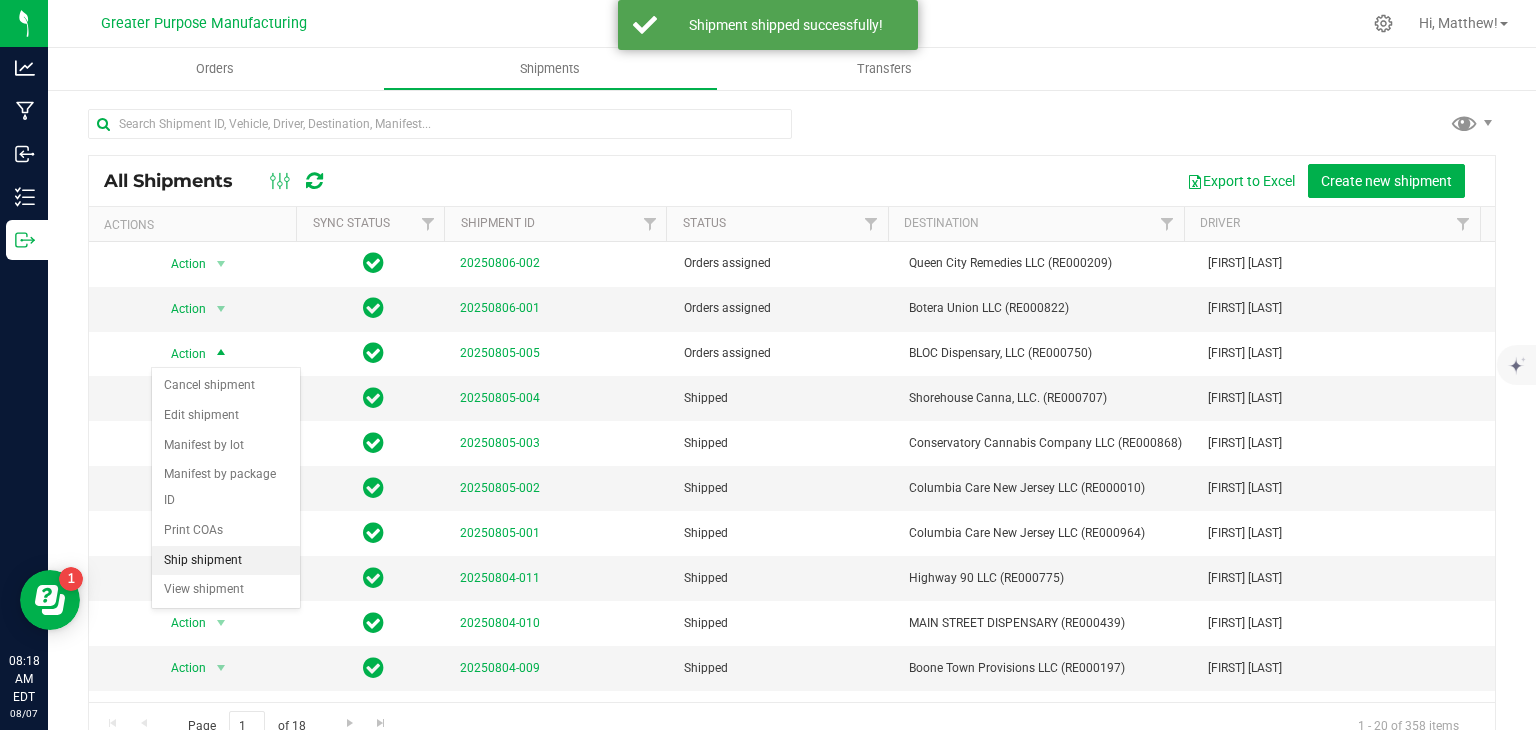 click on "Ship shipment" at bounding box center (226, 561) 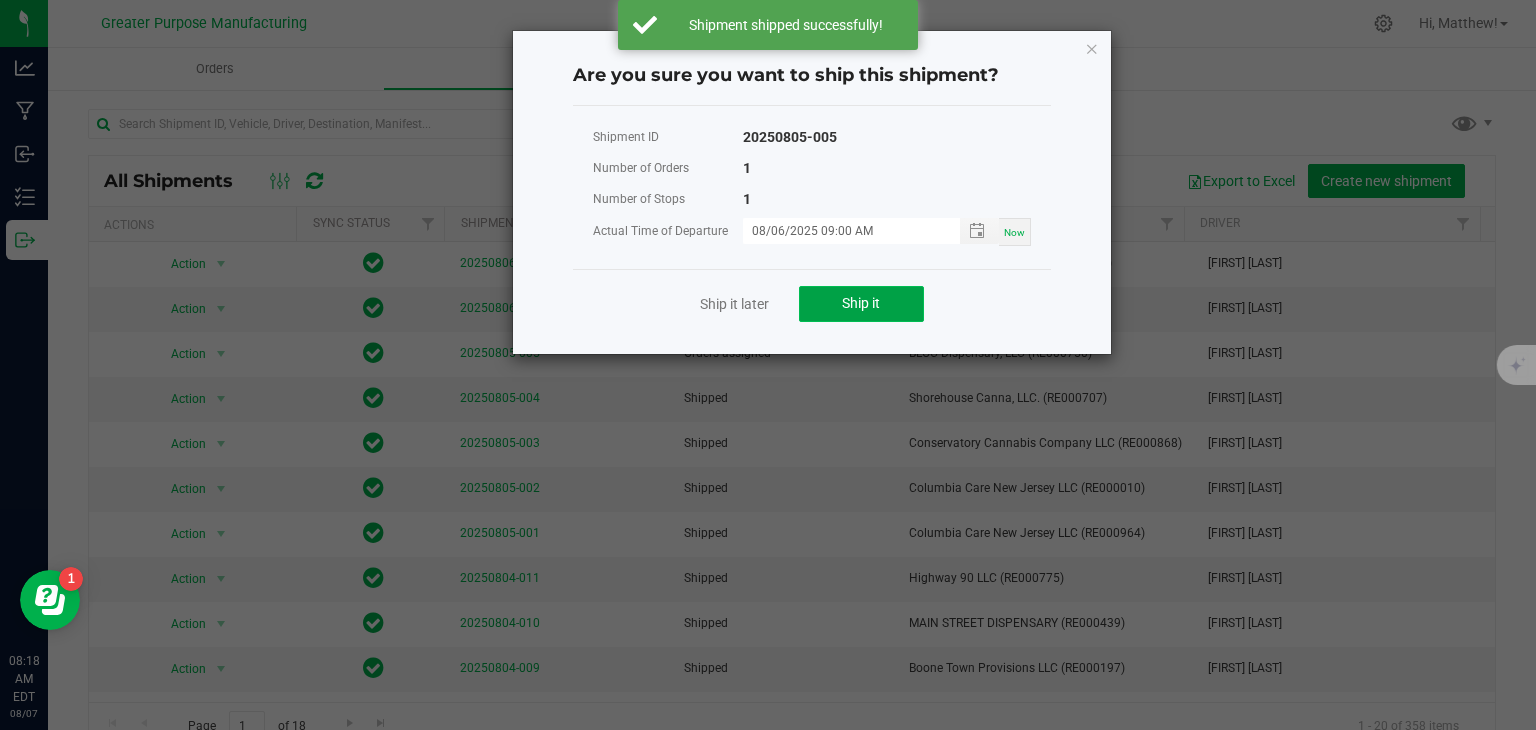 click on "Ship it" 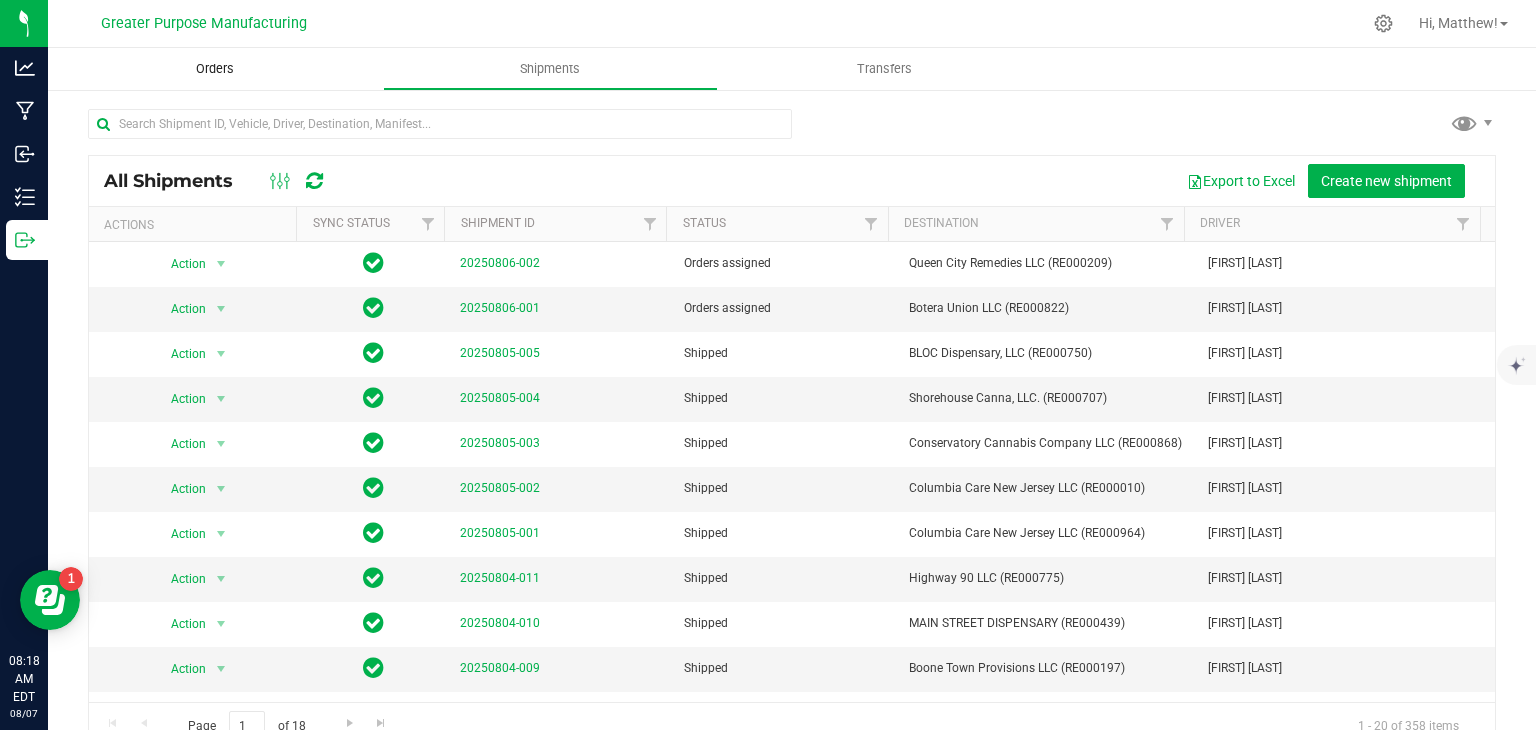 click on "Orders" at bounding box center [215, 69] 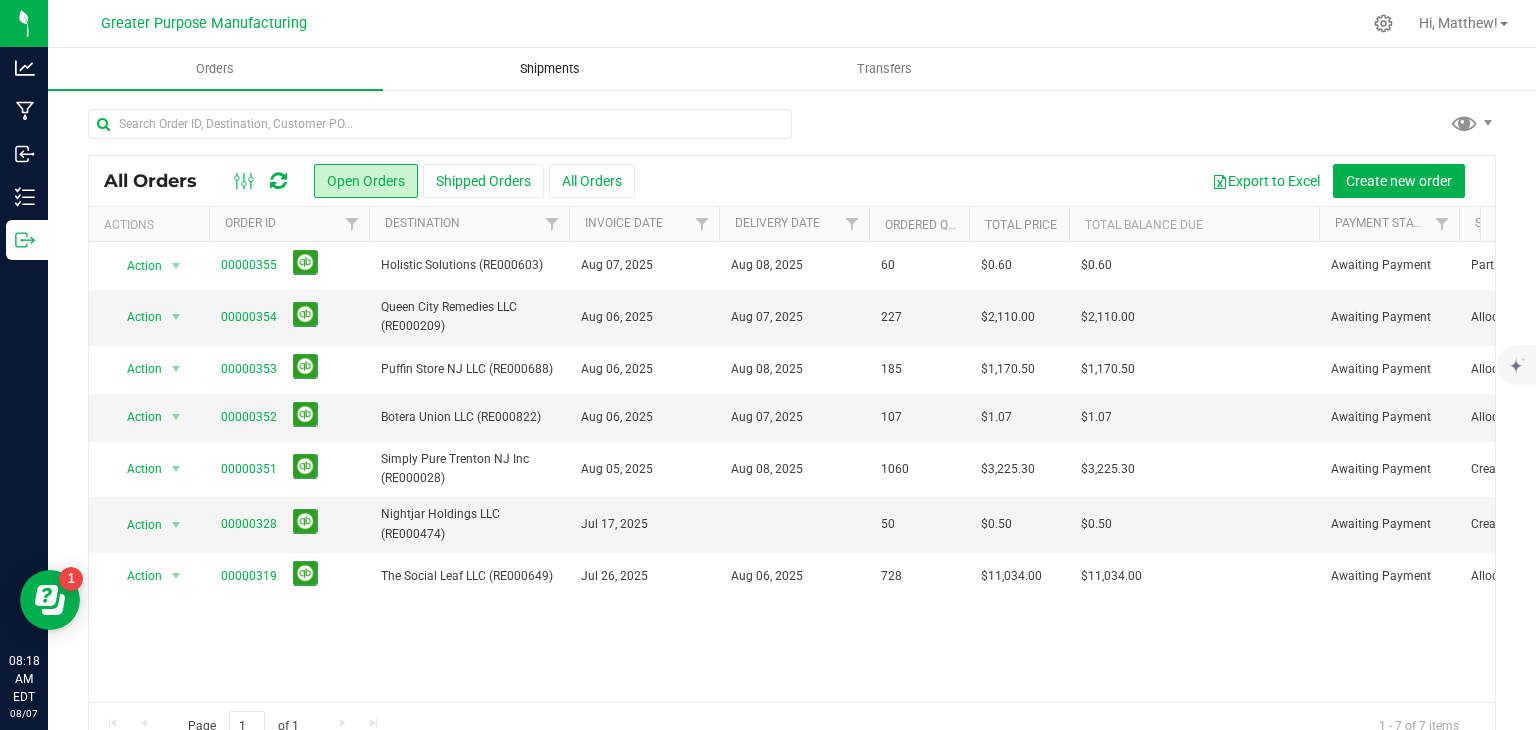 click on "Shipments" at bounding box center (550, 69) 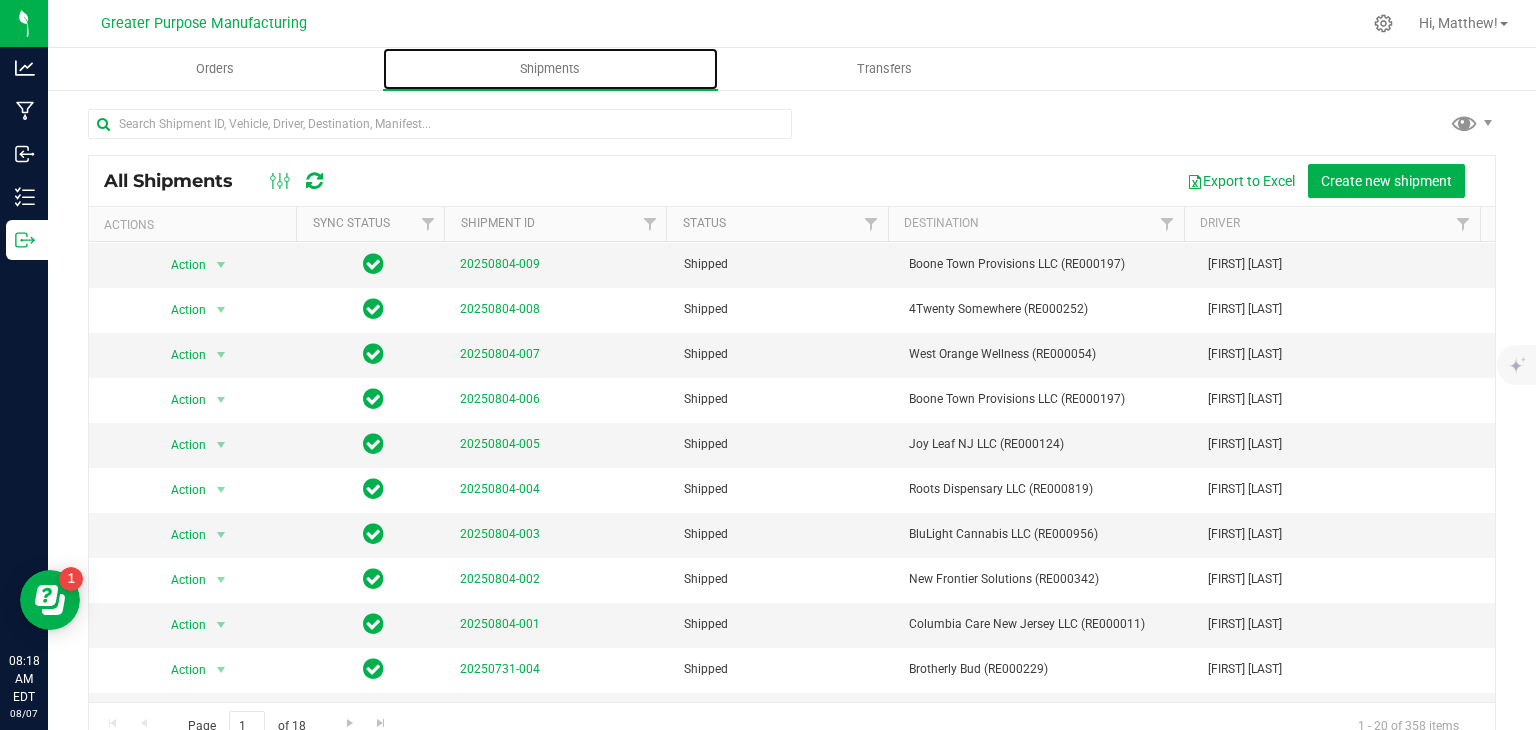 scroll, scrollTop: 435, scrollLeft: 0, axis: vertical 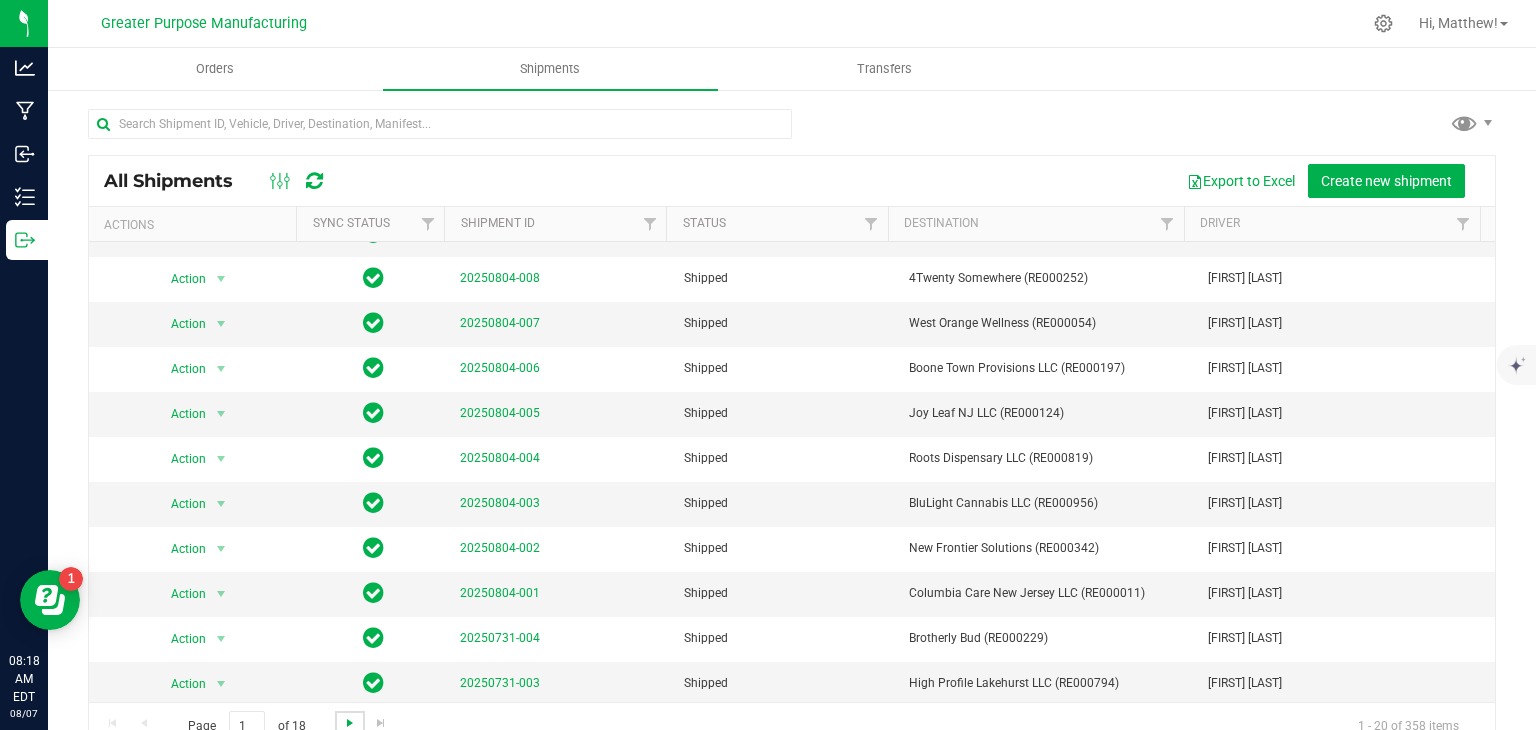 click at bounding box center [350, 723] 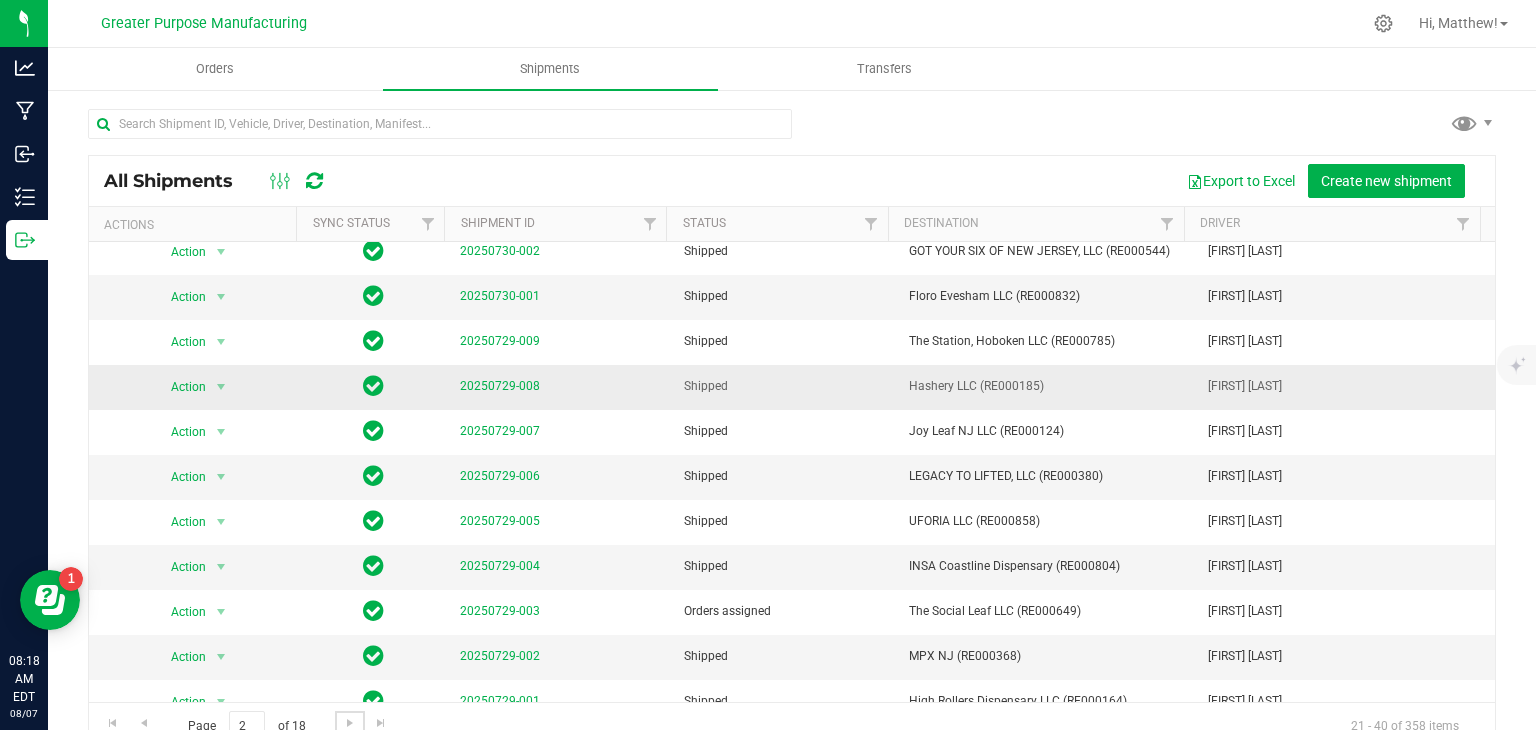 scroll, scrollTop: 228, scrollLeft: 0, axis: vertical 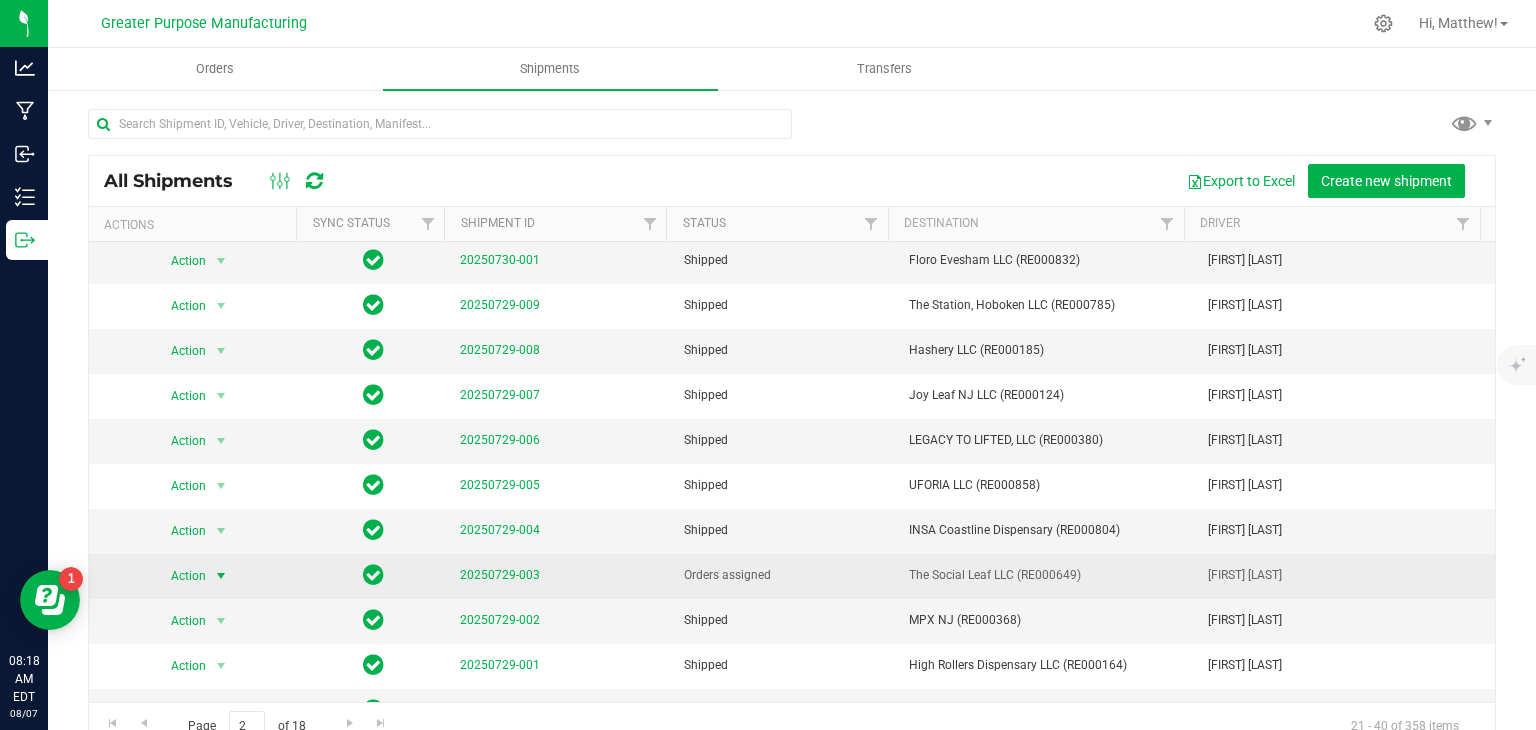 click on "Action" at bounding box center [181, 576] 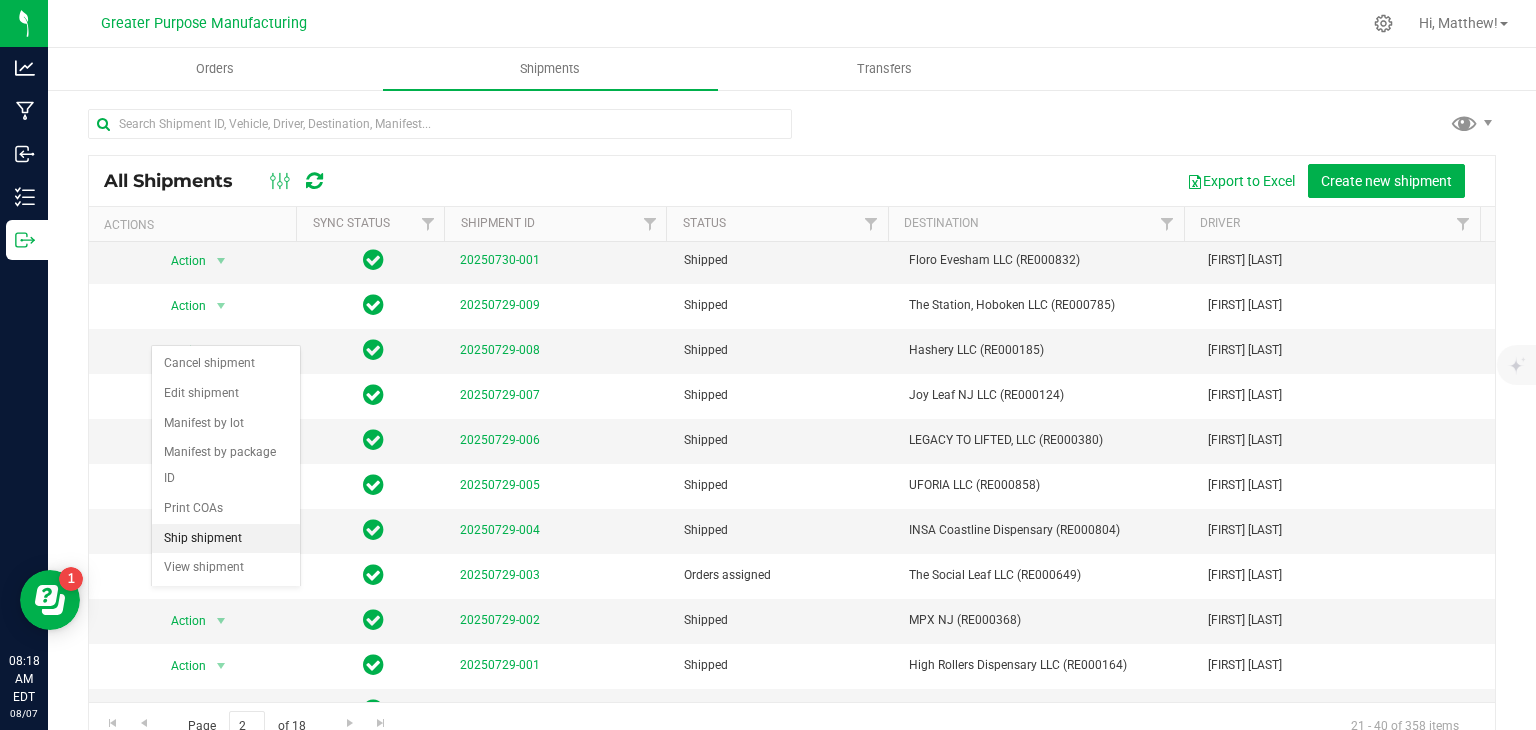 click on "Ship shipment" at bounding box center (226, 539) 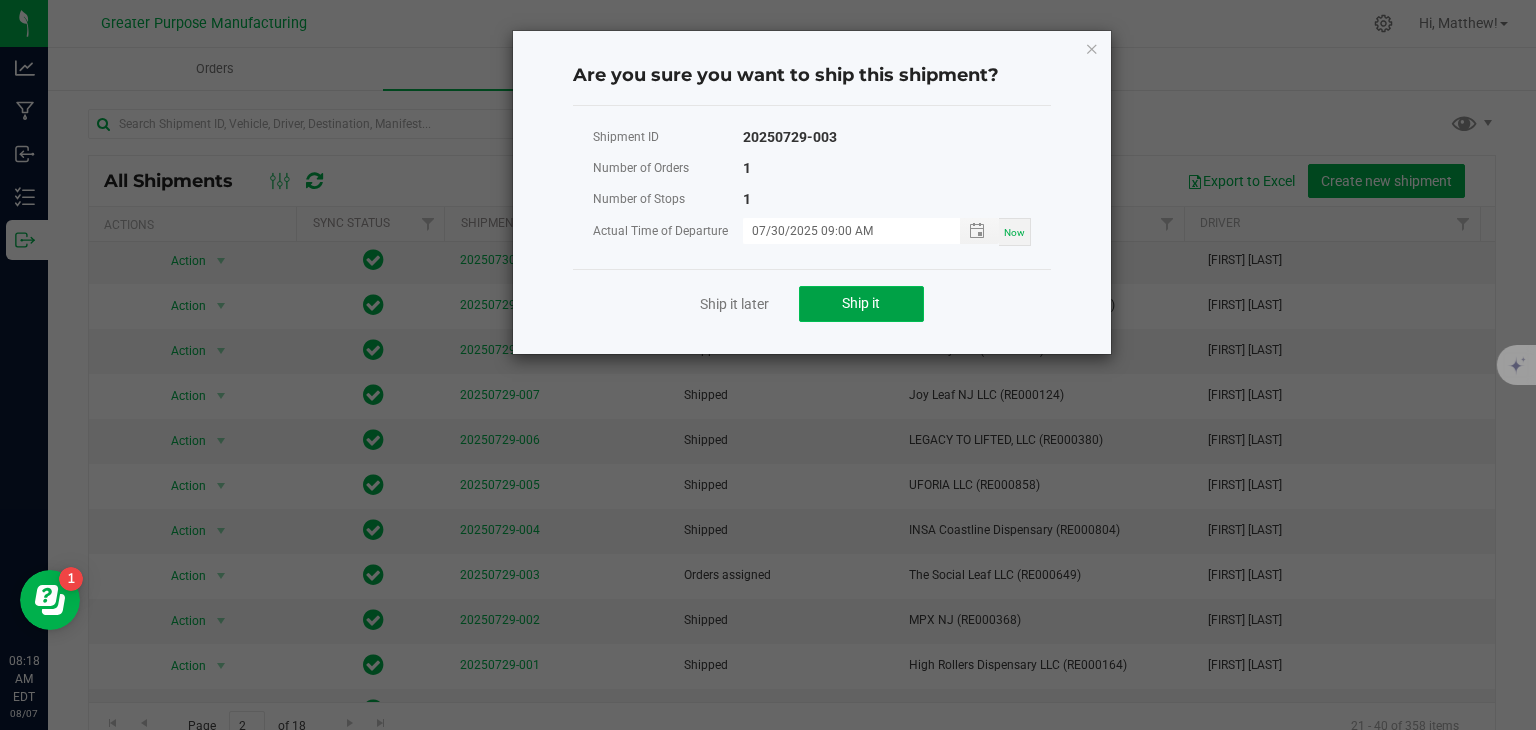 click on "Ship it" 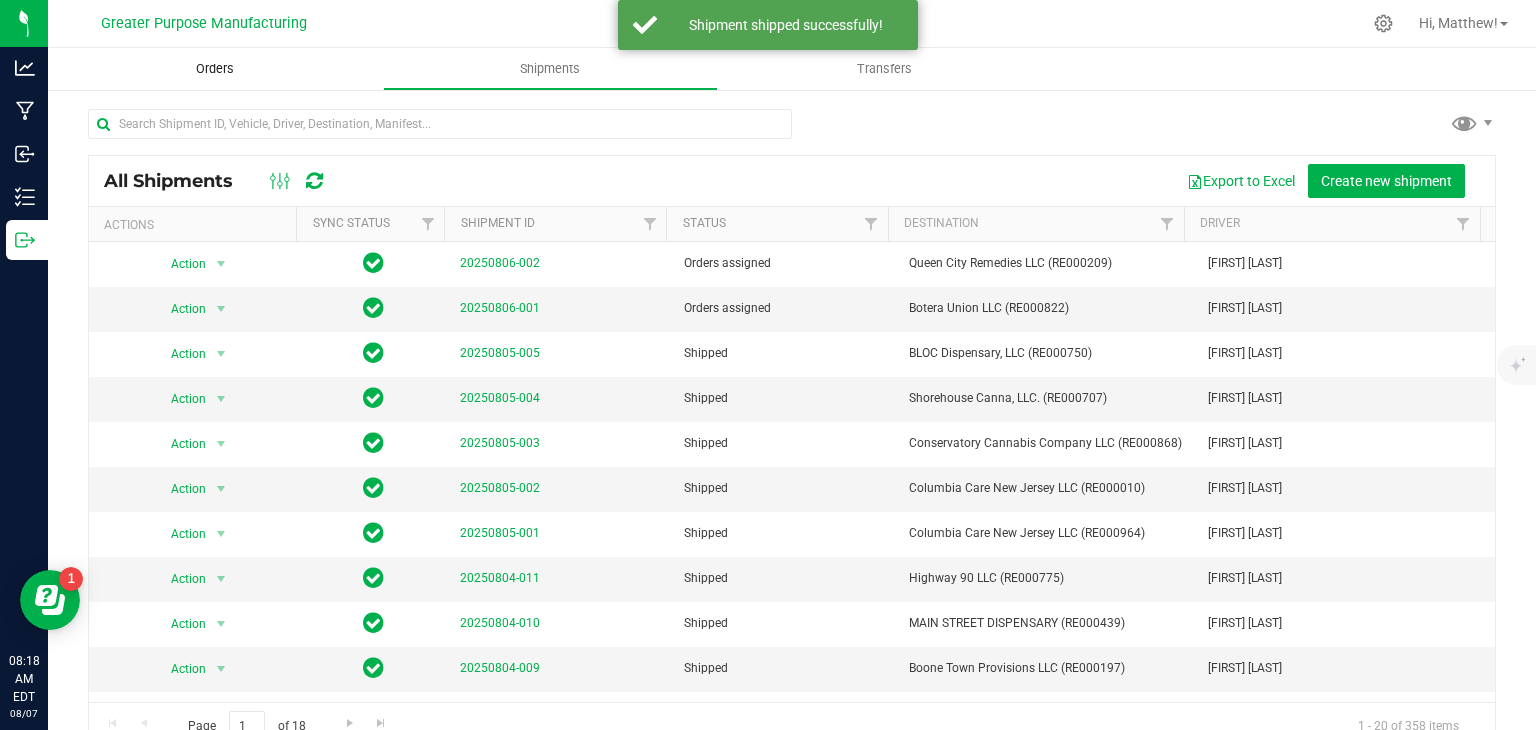 click on "Orders" at bounding box center (215, 69) 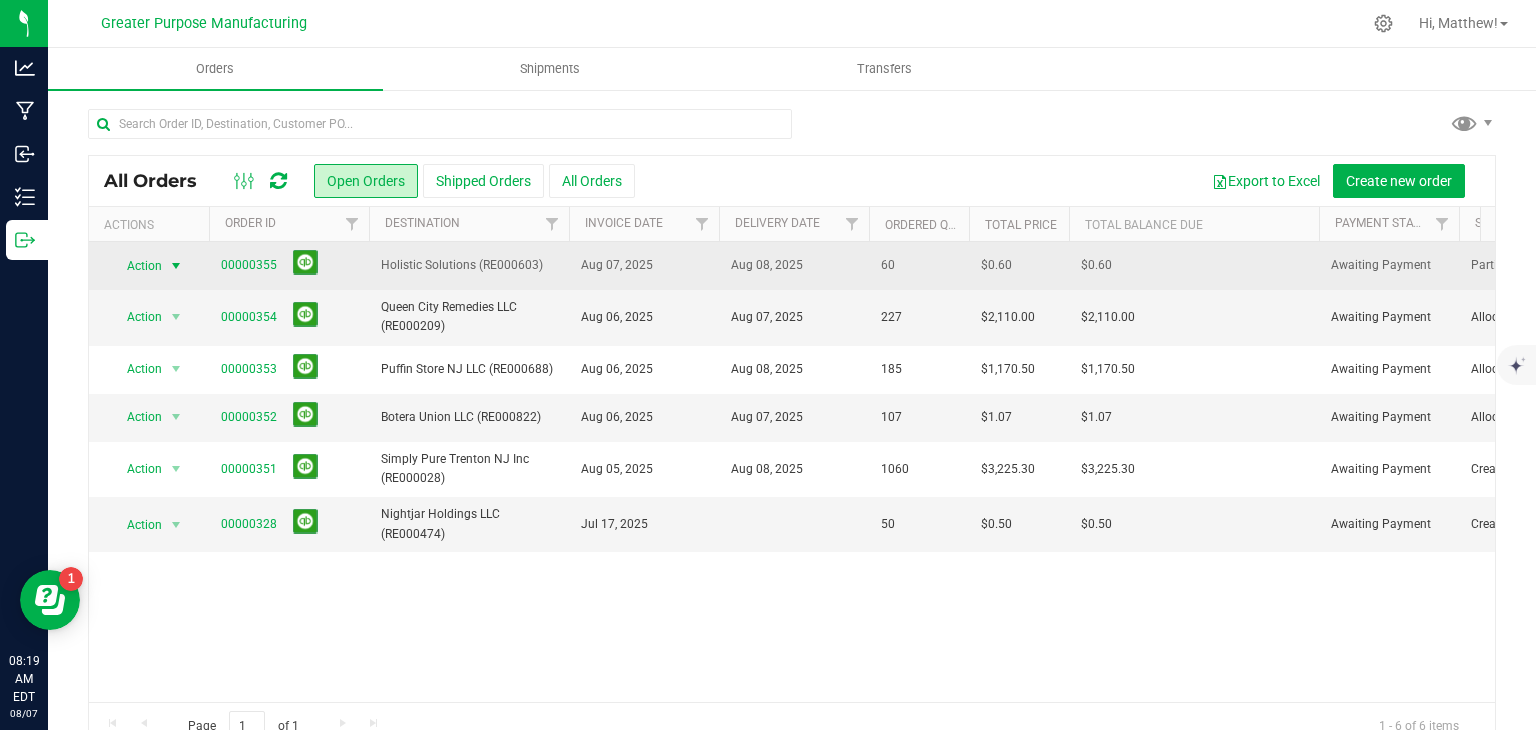click at bounding box center (176, 266) 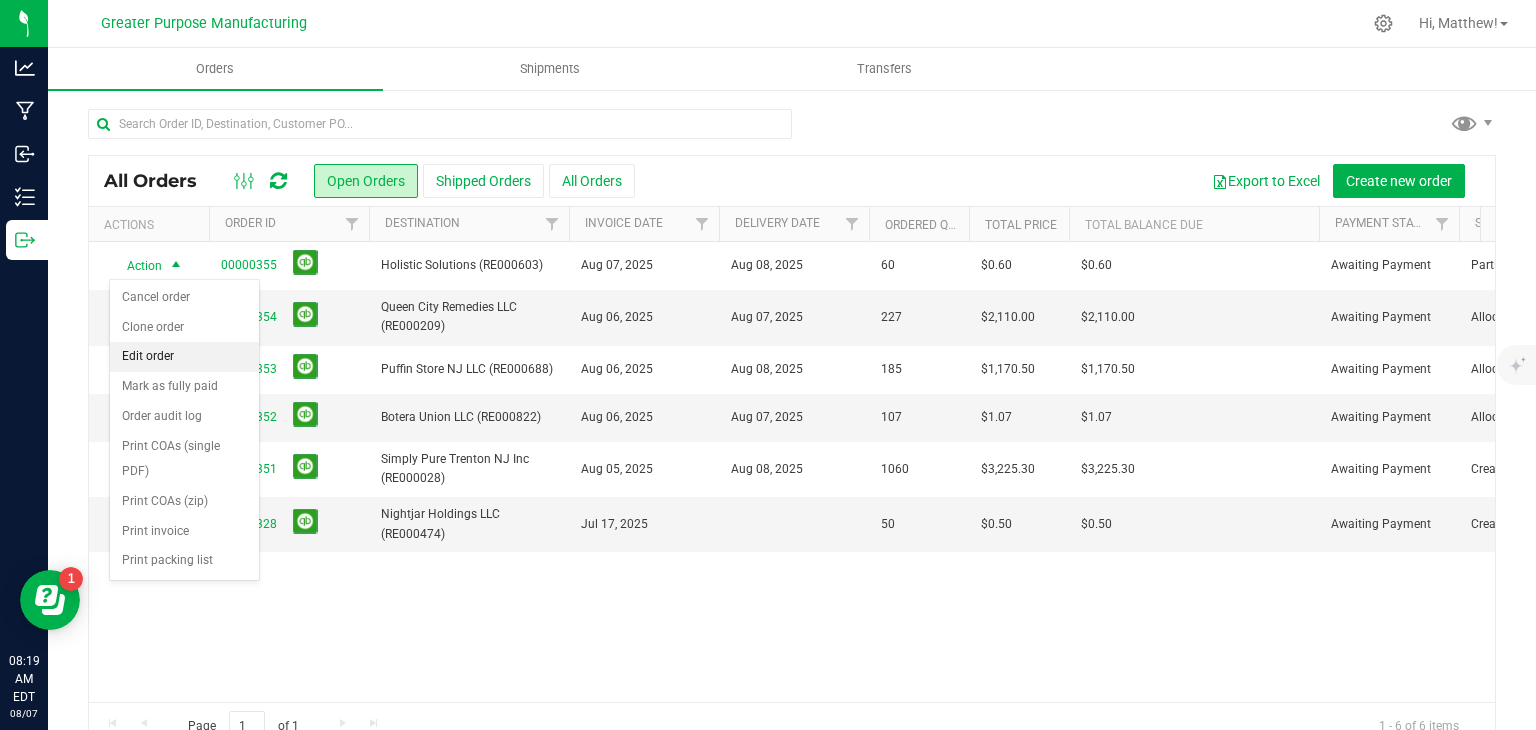 click on "Edit order" at bounding box center [184, 357] 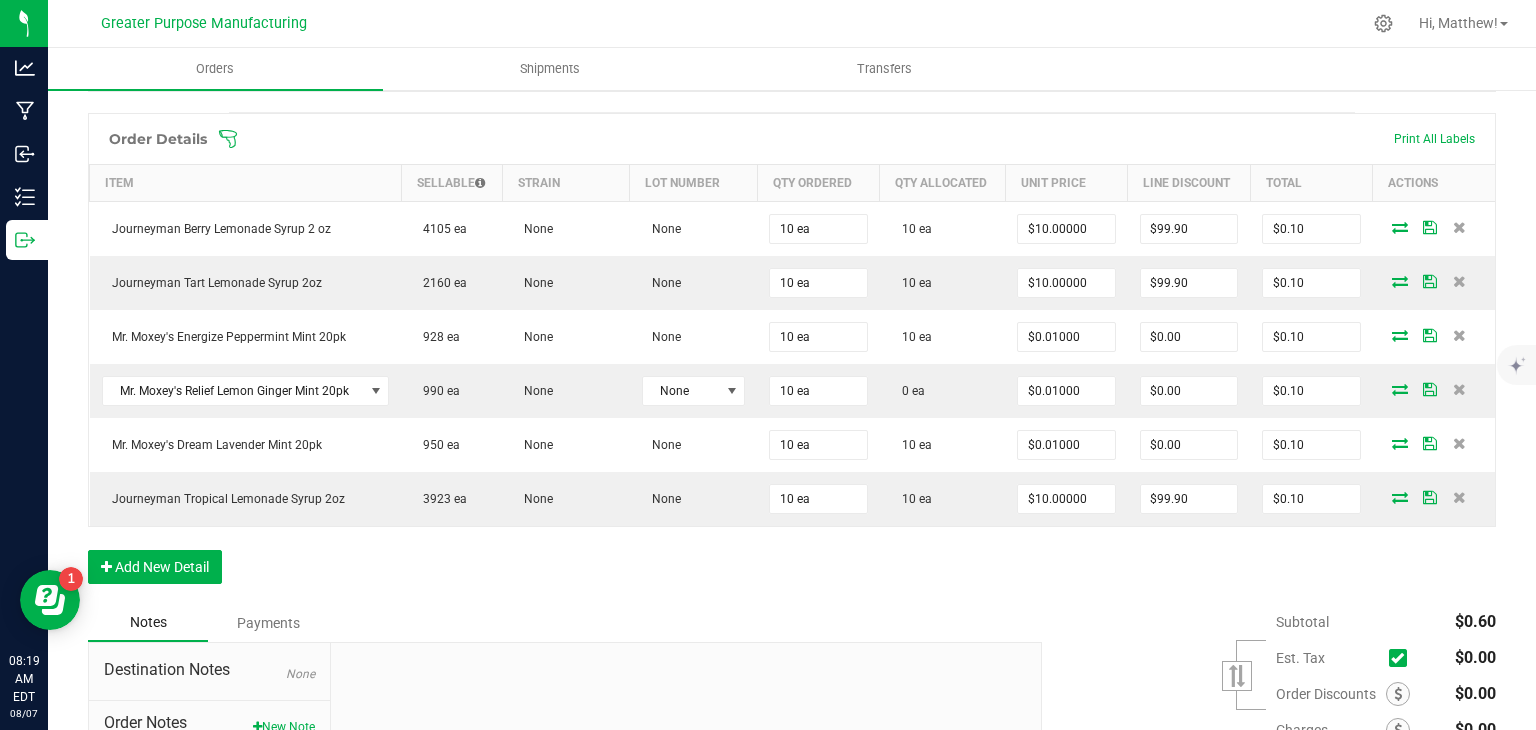 scroll, scrollTop: 544, scrollLeft: 0, axis: vertical 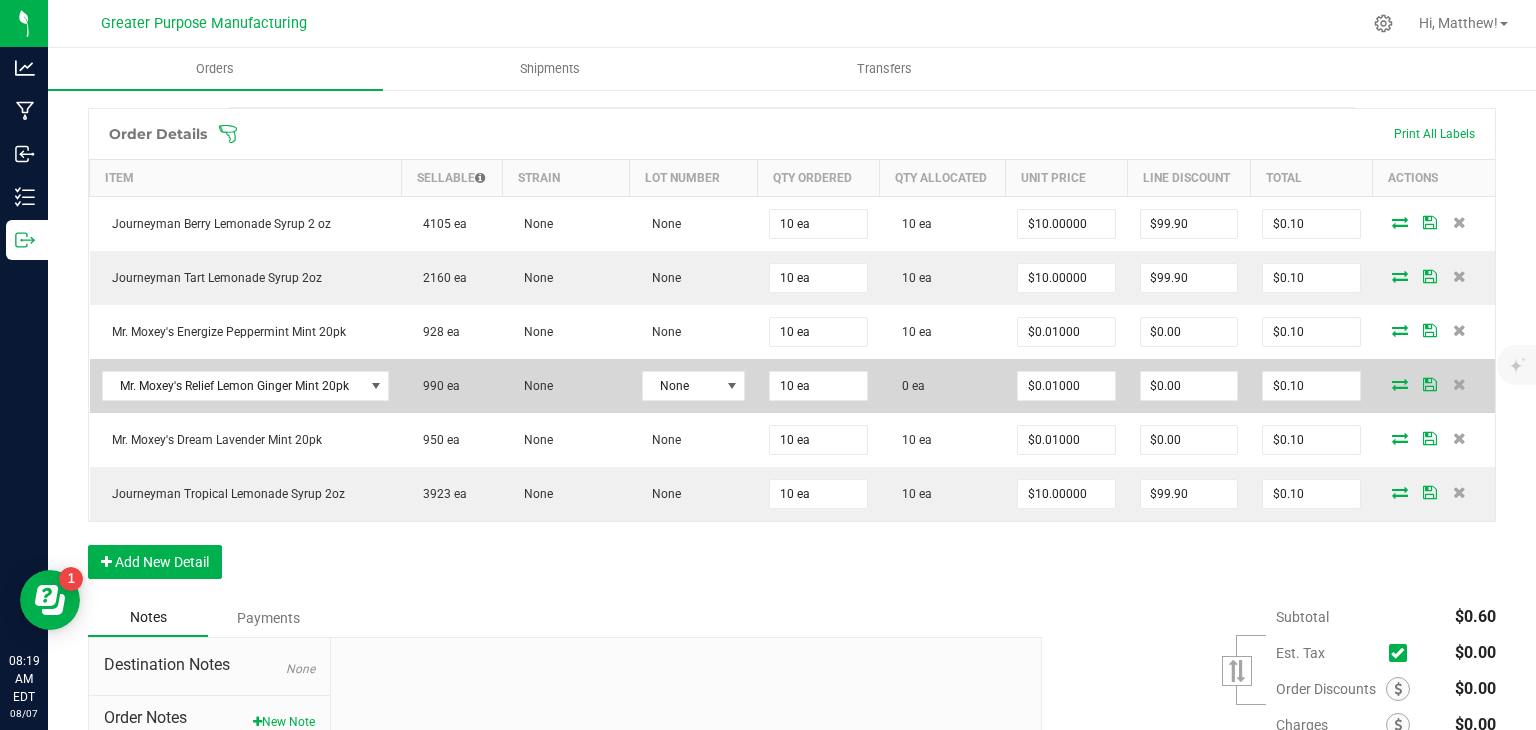 click at bounding box center (1400, 384) 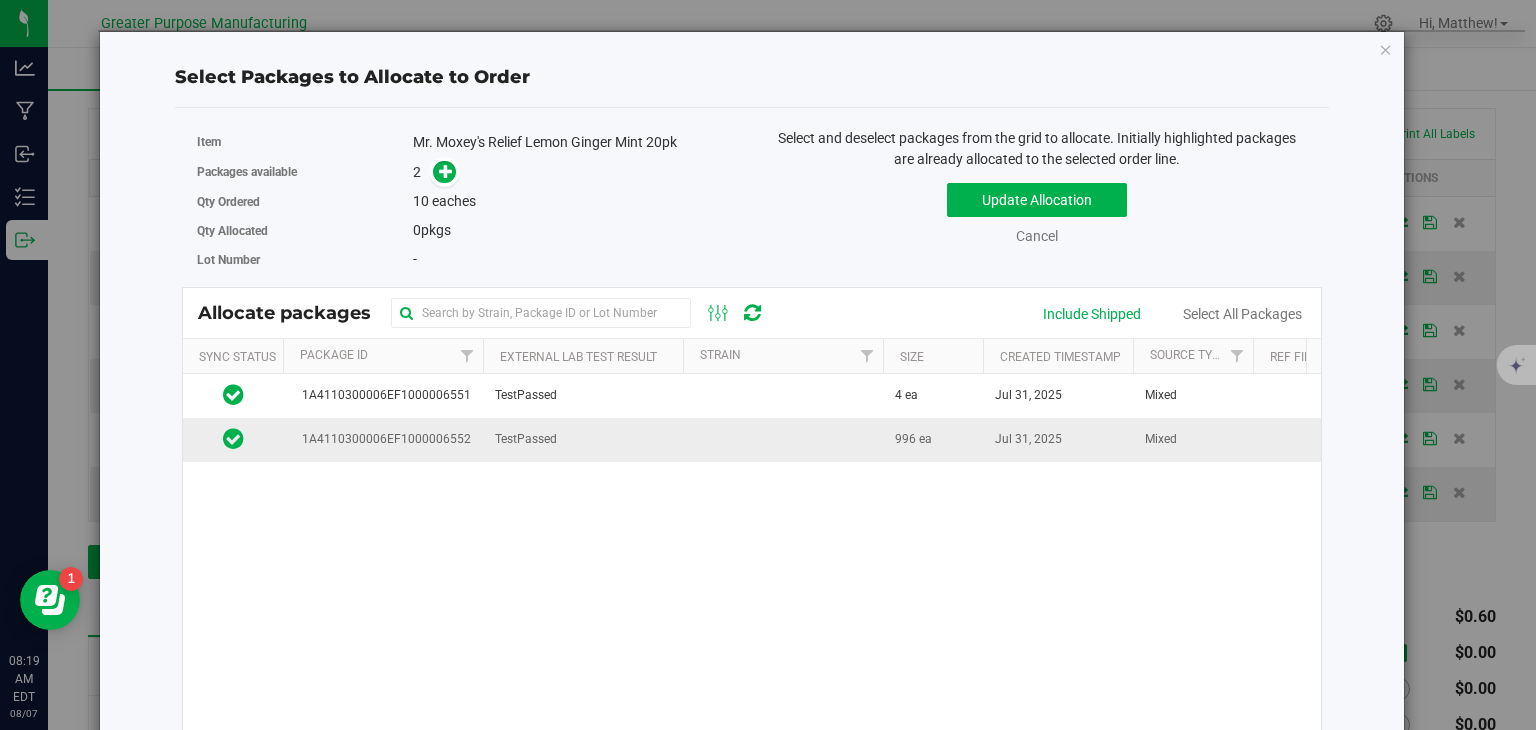 click on "Jul 31, 2025" at bounding box center [1058, 439] 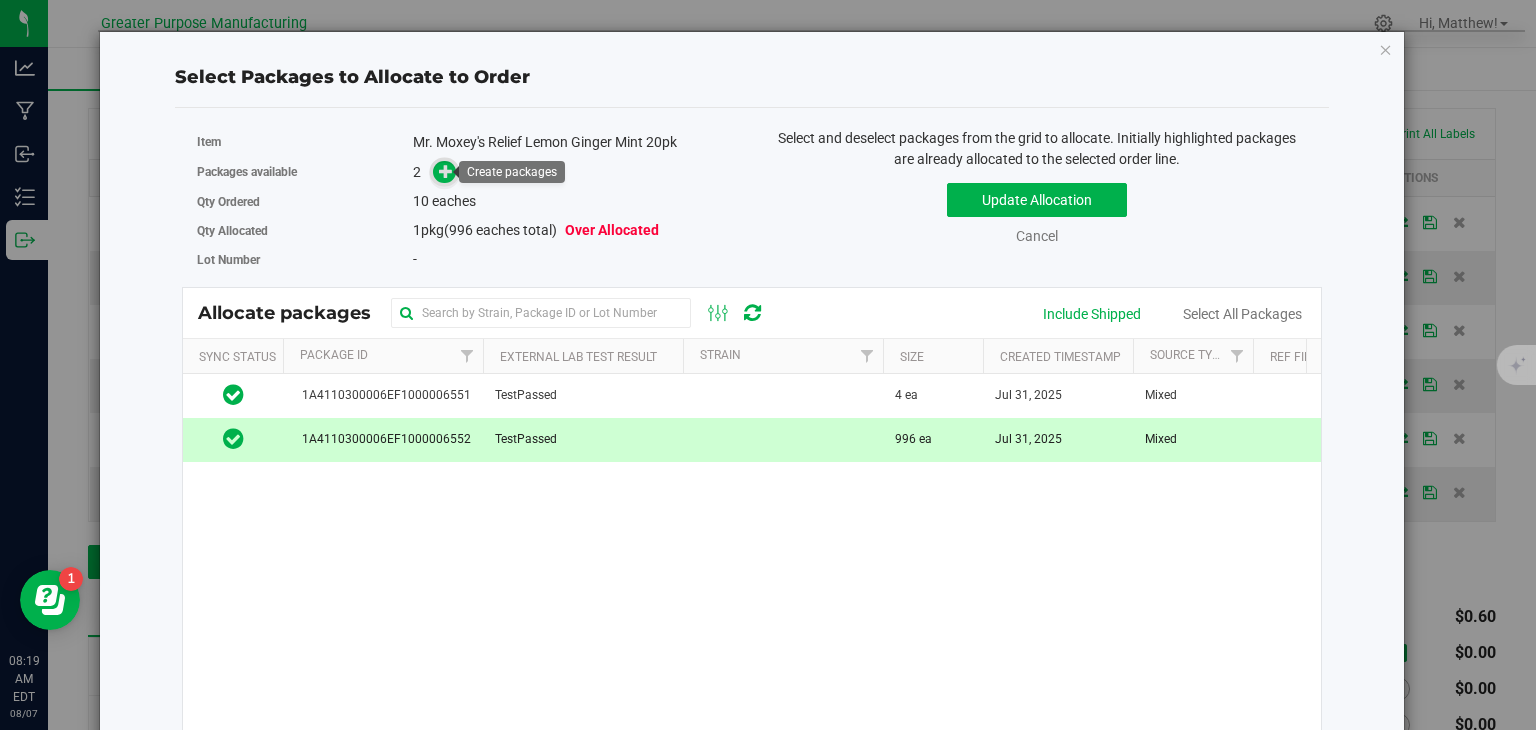 click at bounding box center [446, 170] 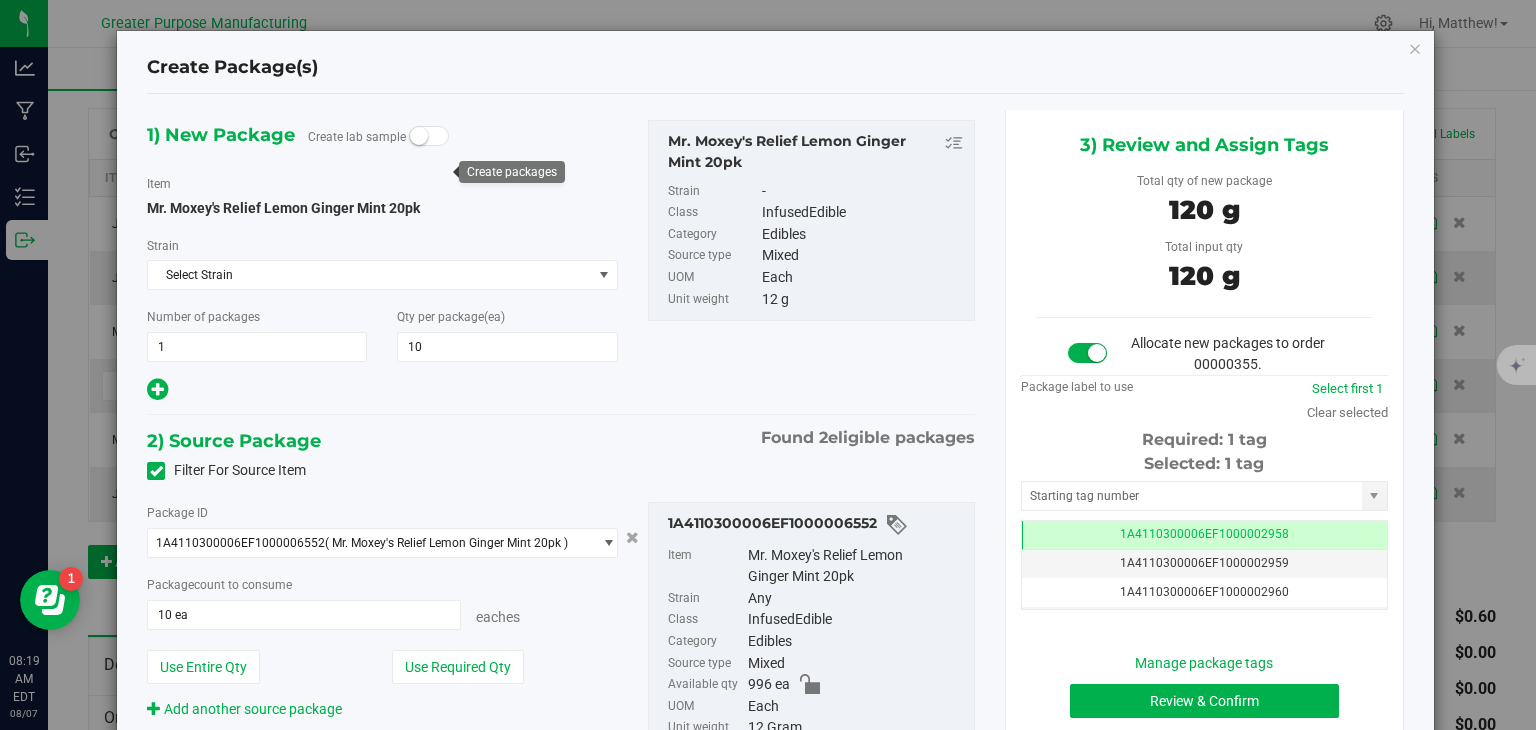 scroll, scrollTop: 0, scrollLeft: 0, axis: both 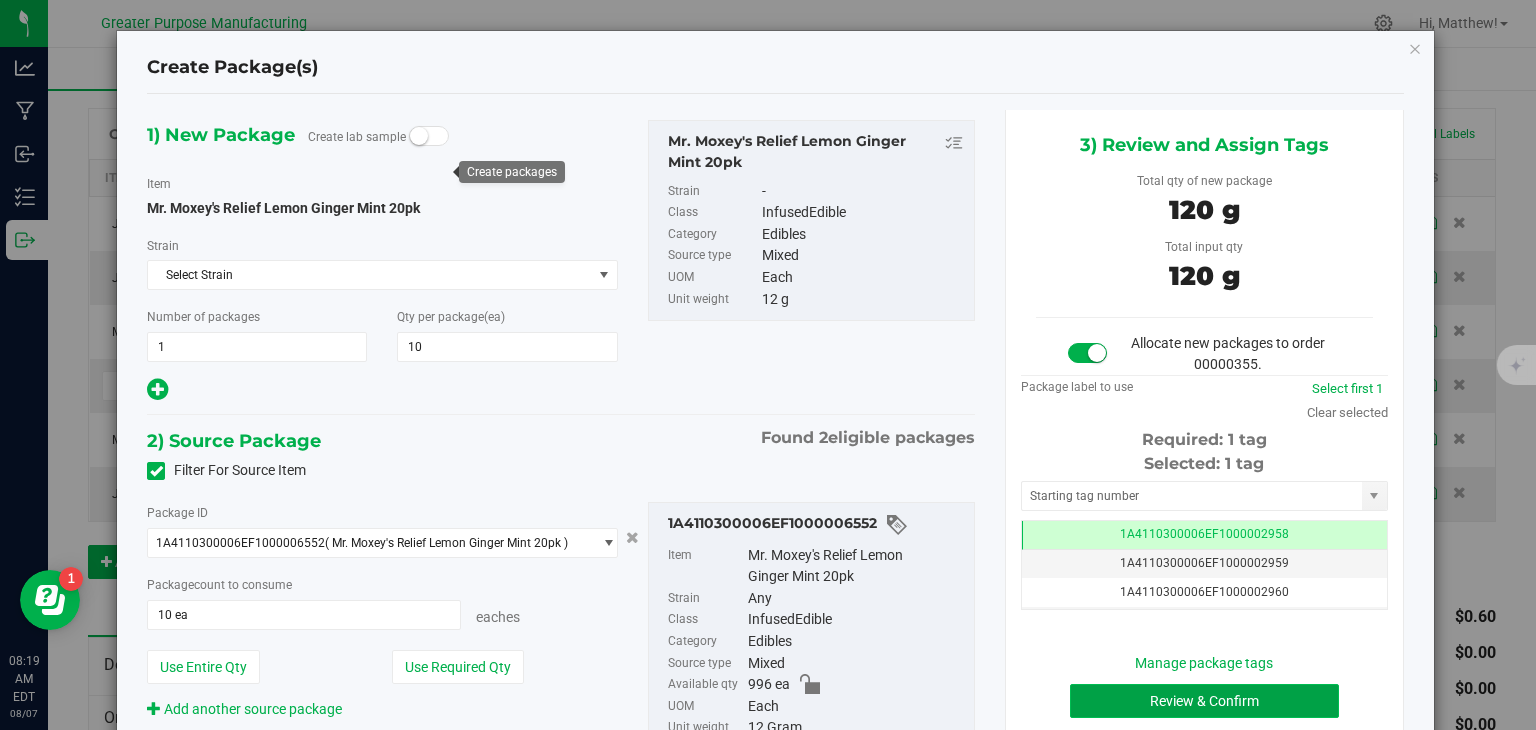 click on "Review & Confirm" at bounding box center (1204, 701) 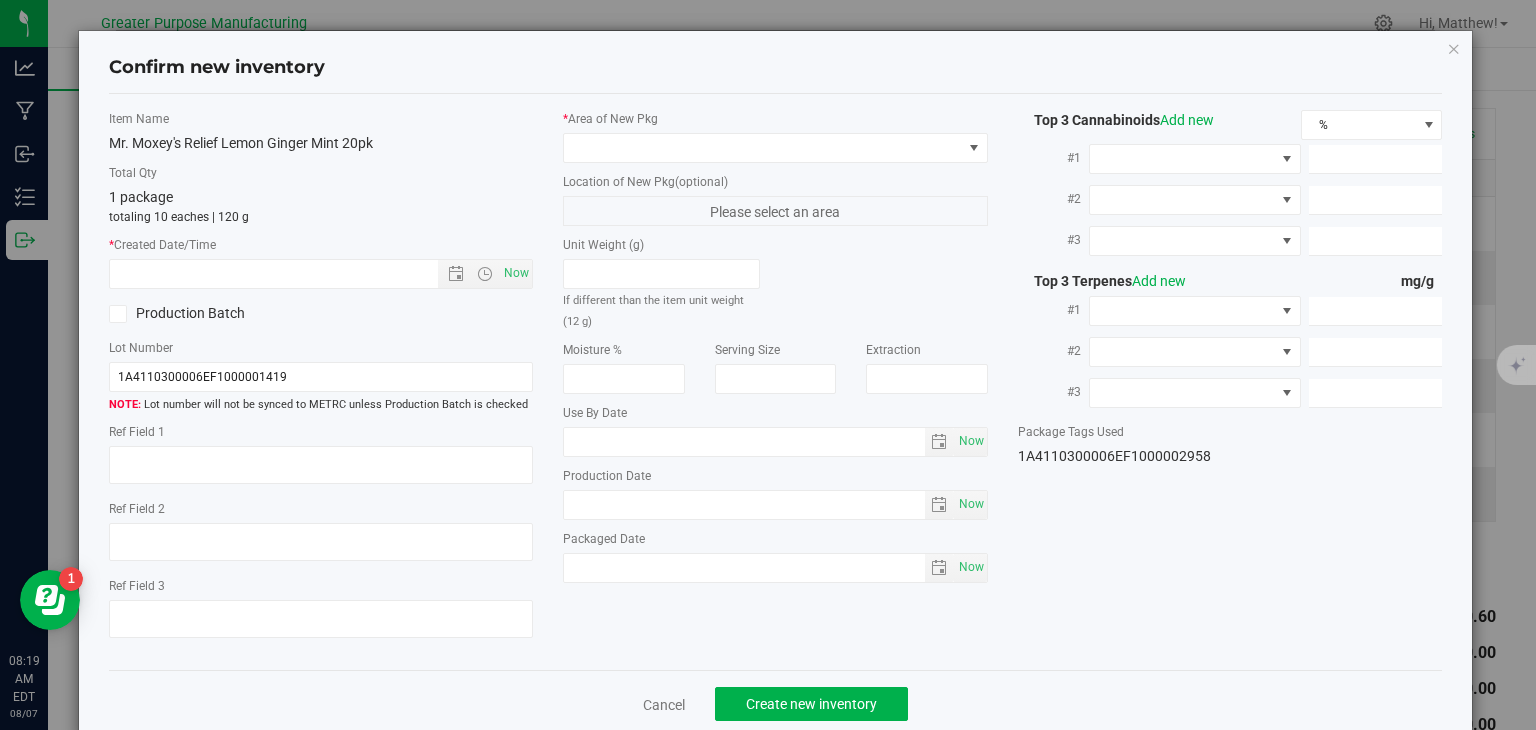 type on "[DATE]" 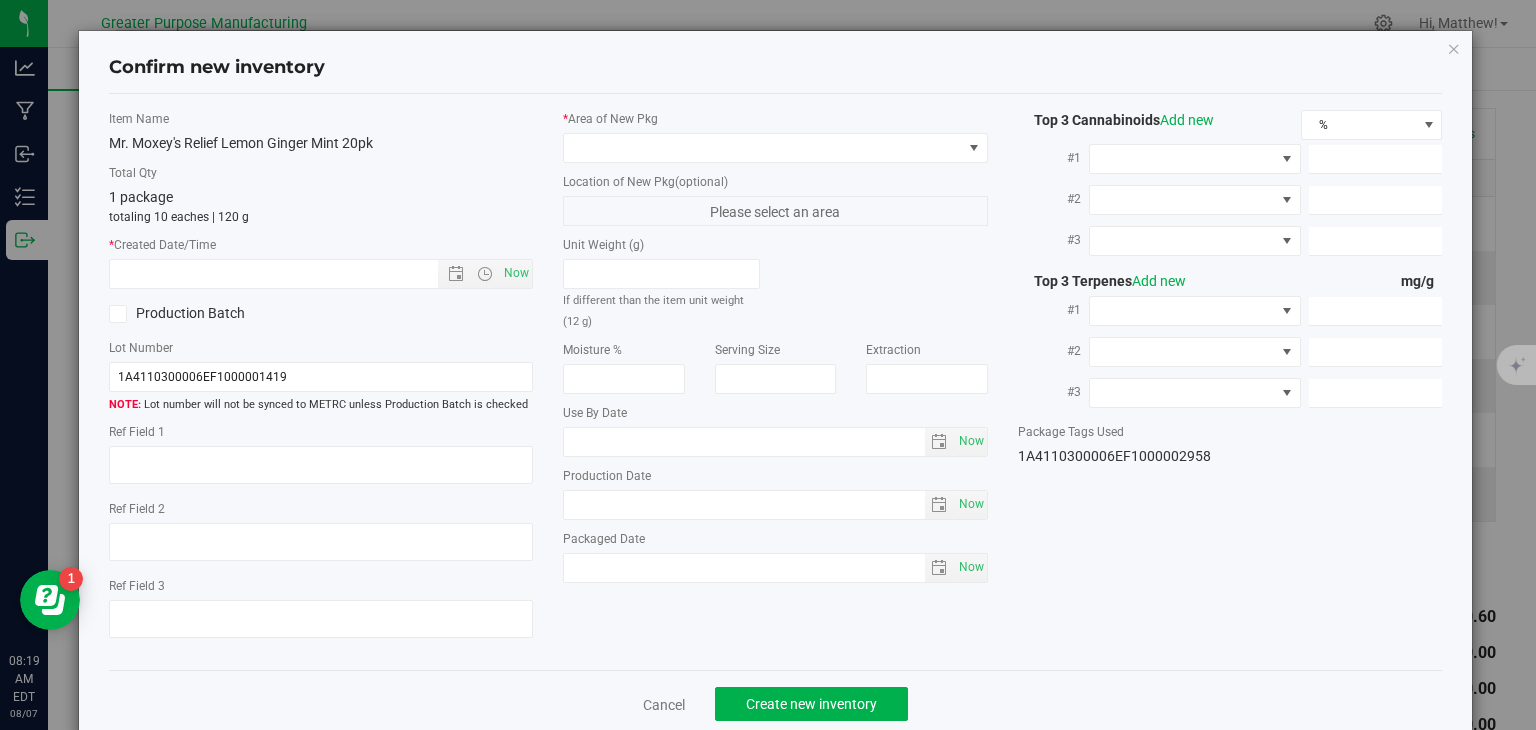type on "2025-07-31" 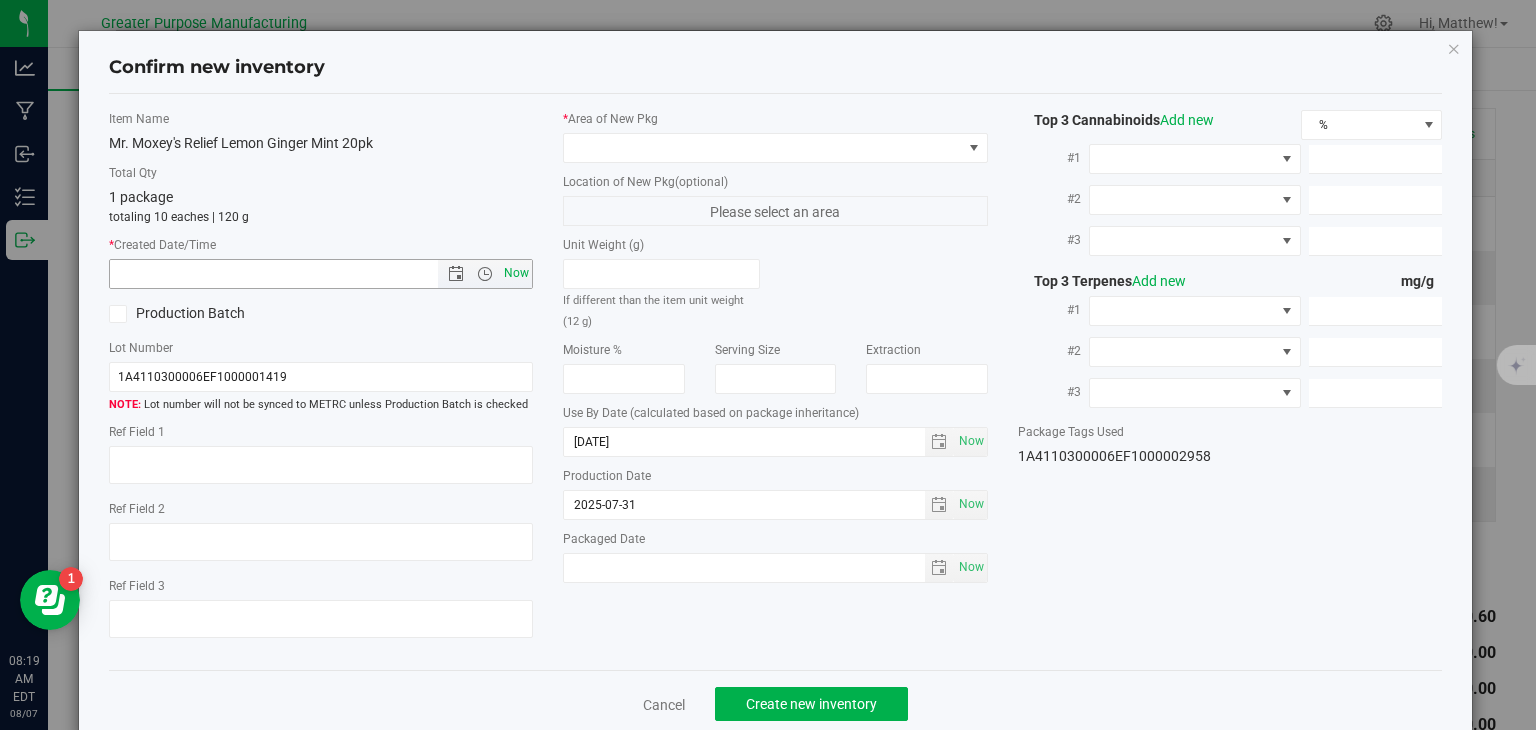 click on "Now" at bounding box center (517, 273) 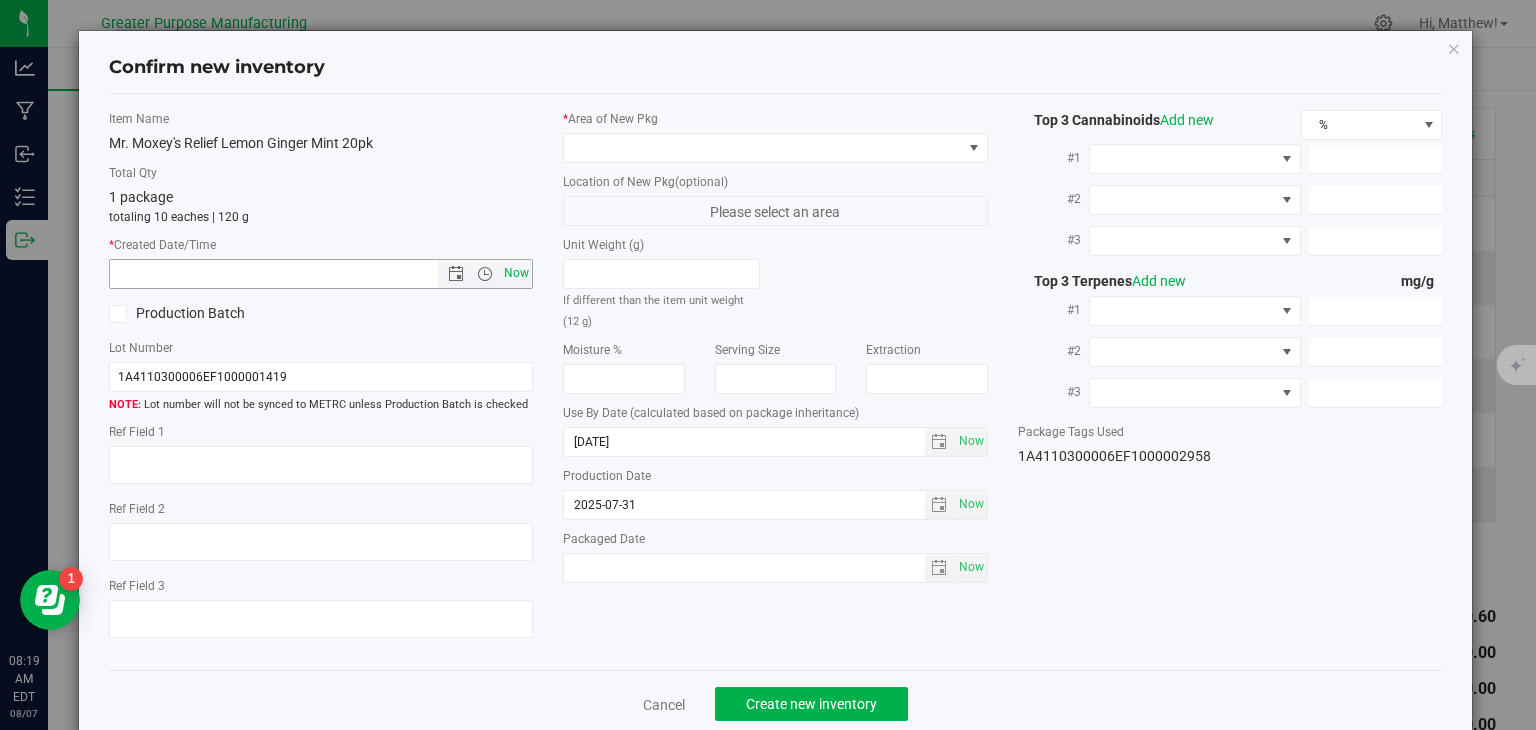 type on "[DATE] 8:19 AM" 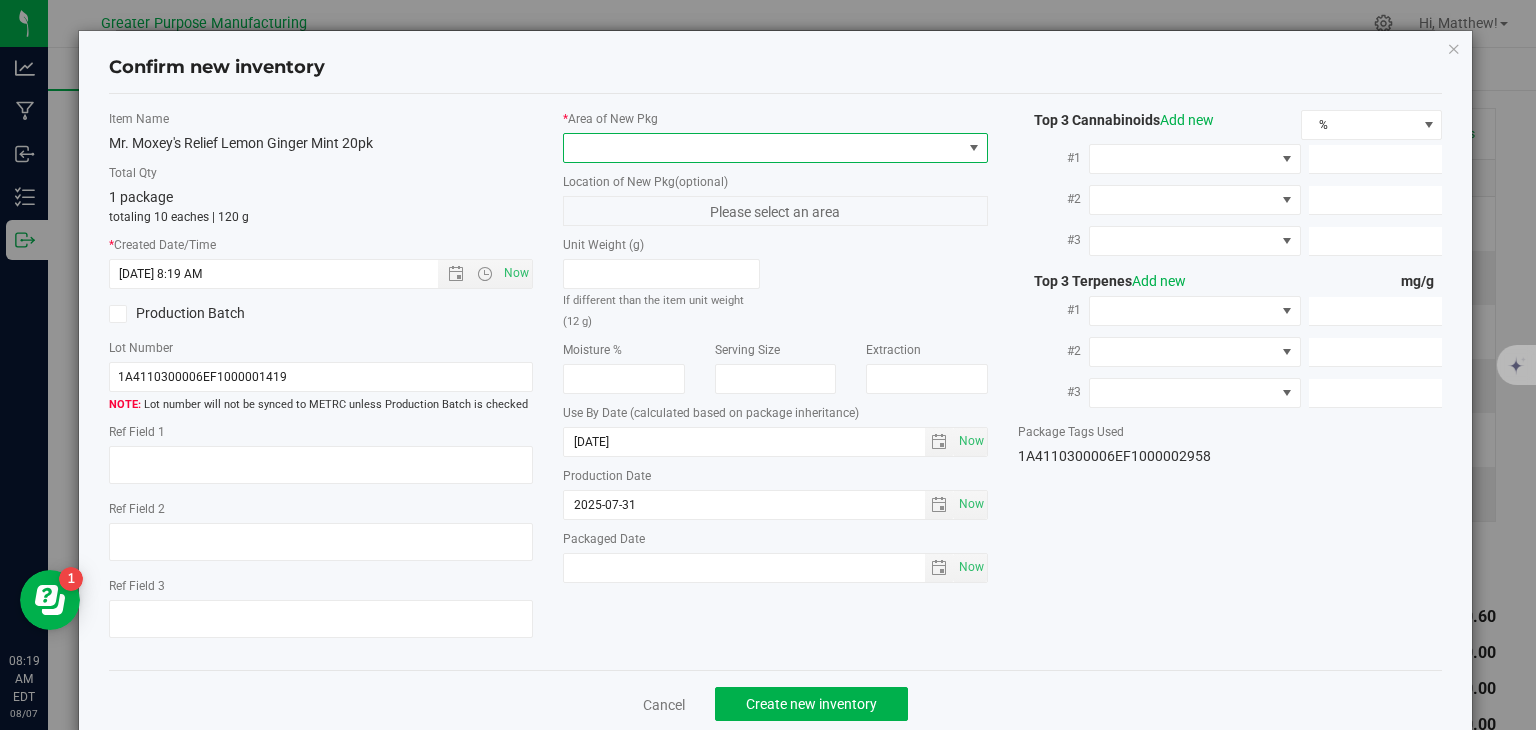 click at bounding box center [763, 148] 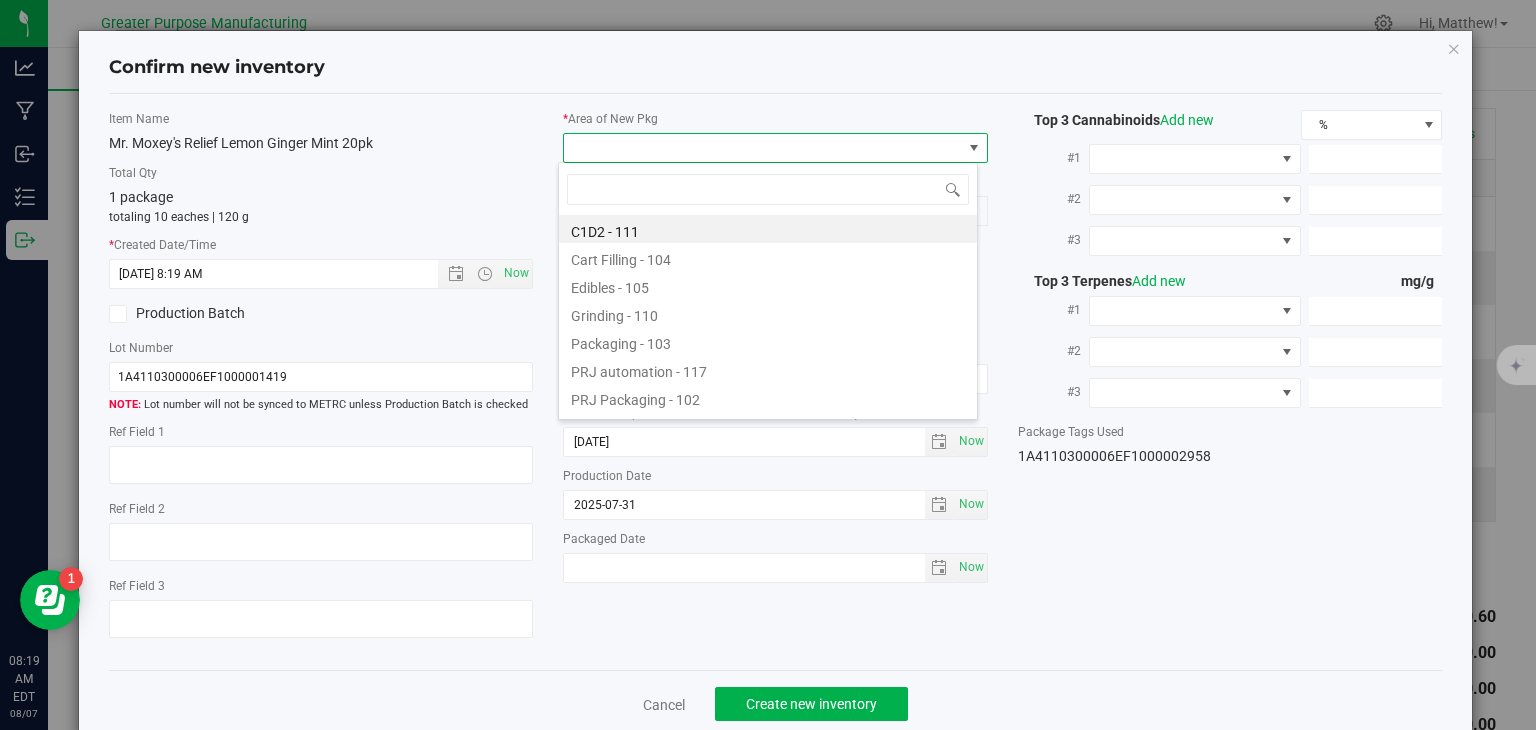 scroll, scrollTop: 99970, scrollLeft: 99580, axis: both 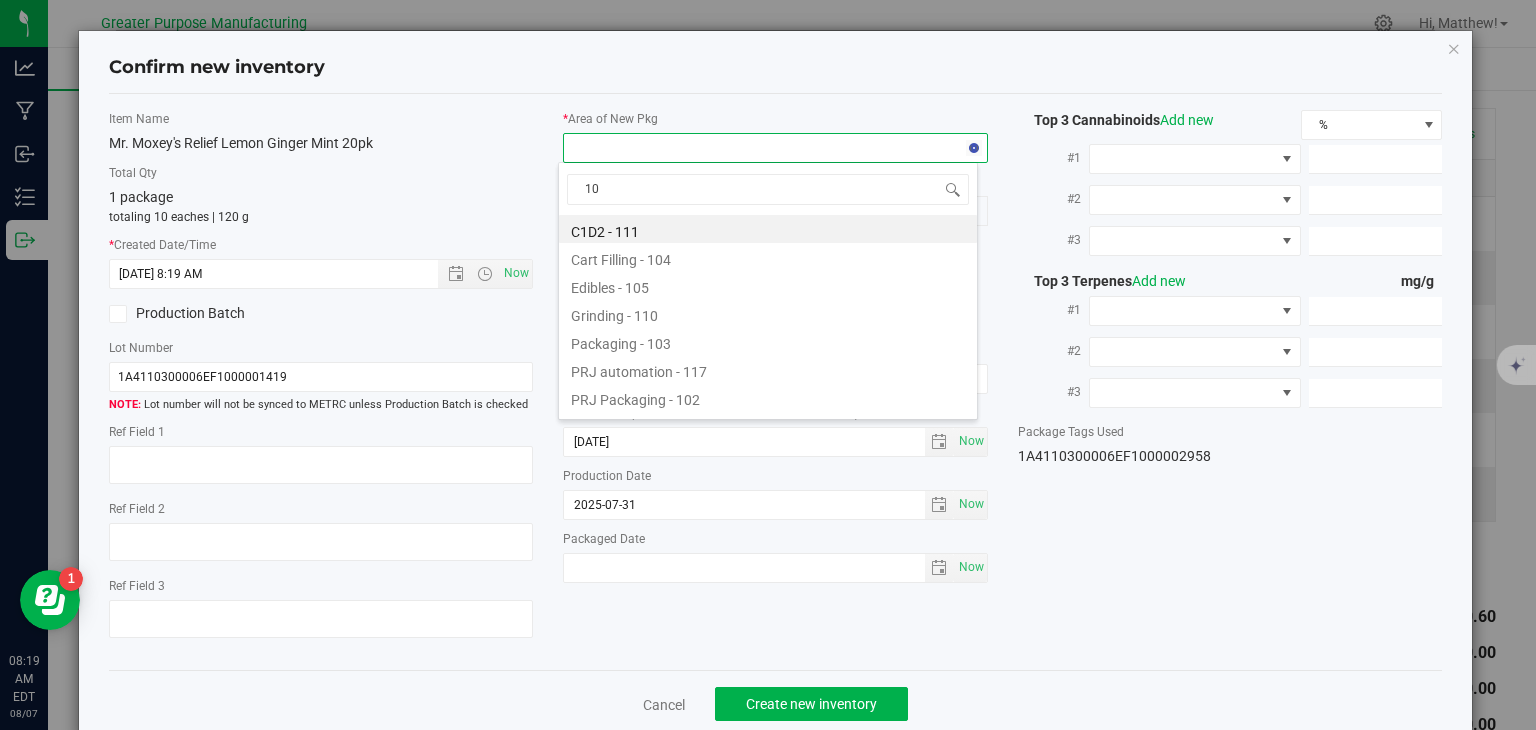 type on "108" 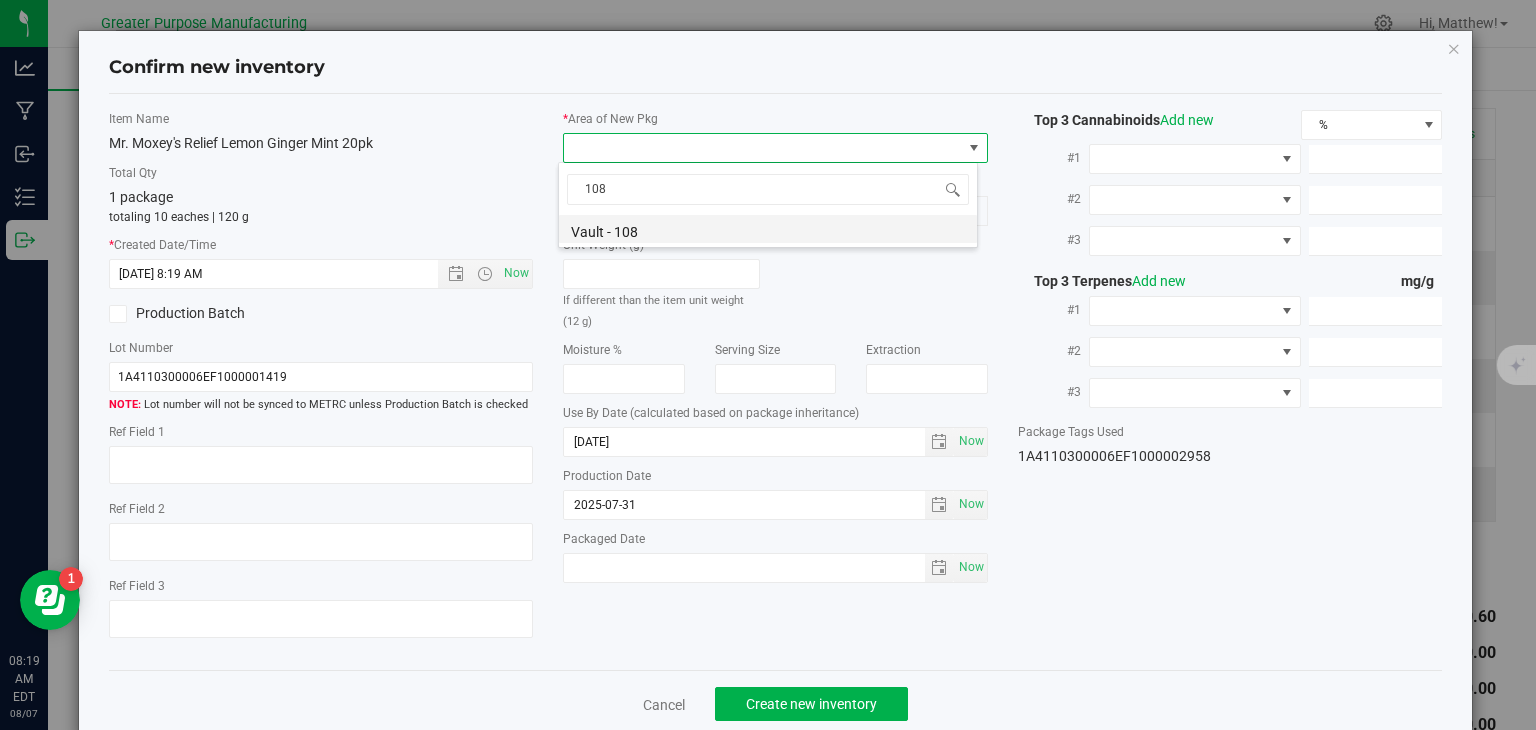 click on "Vault - 108" at bounding box center (768, 229) 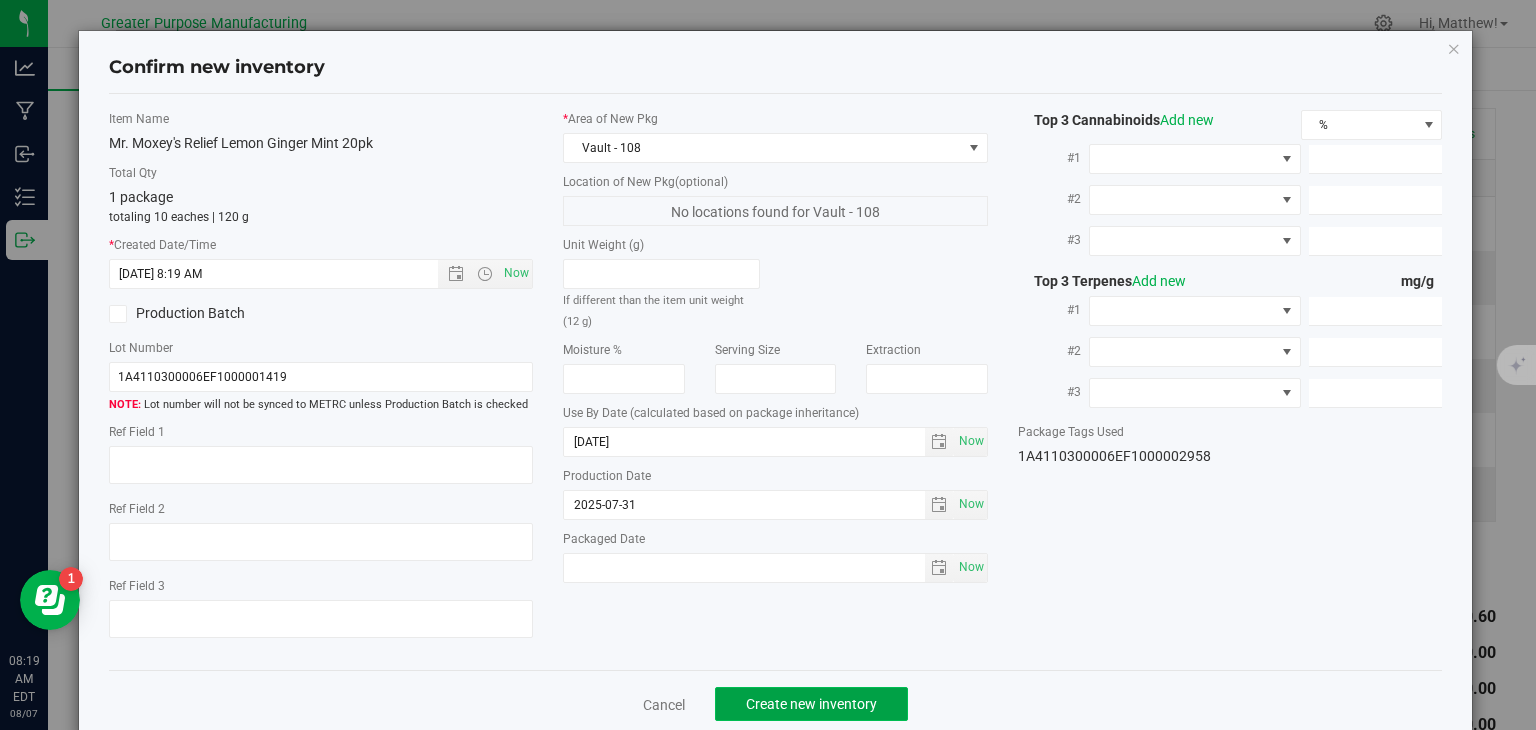 drag, startPoint x: 814, startPoint y: 713, endPoint x: 764, endPoint y: 689, distance: 55.461697 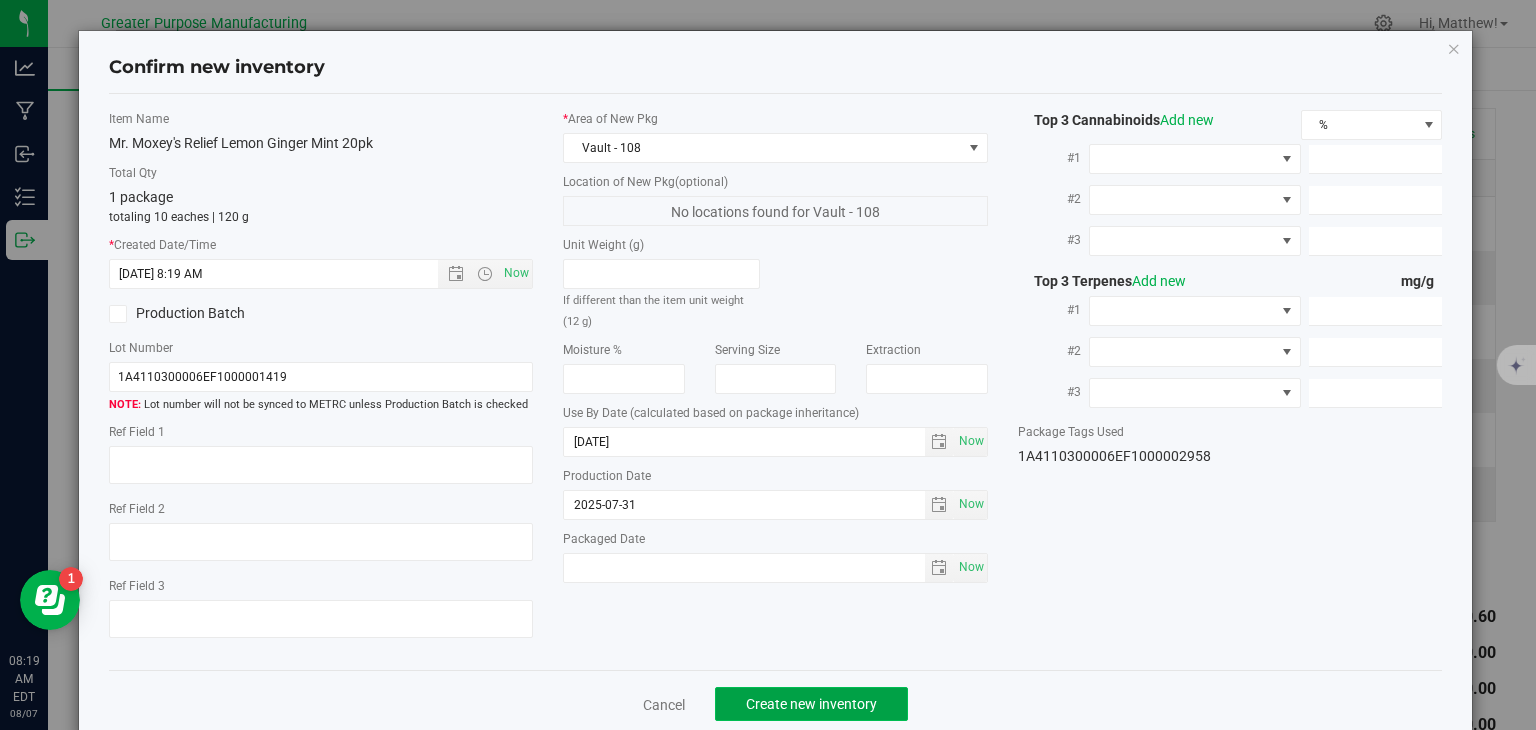 click on "Create new inventory" 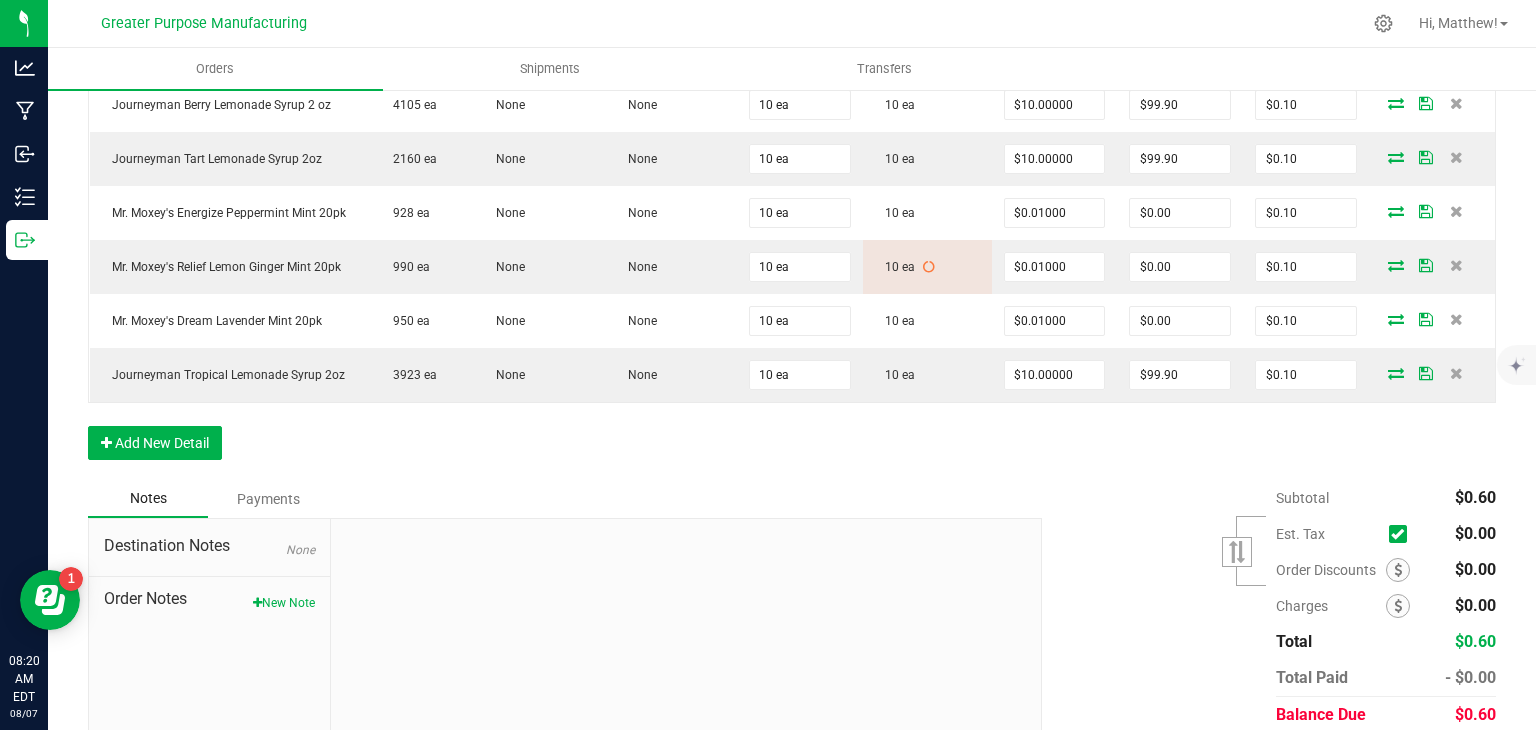 scroll, scrollTop: 666, scrollLeft: 0, axis: vertical 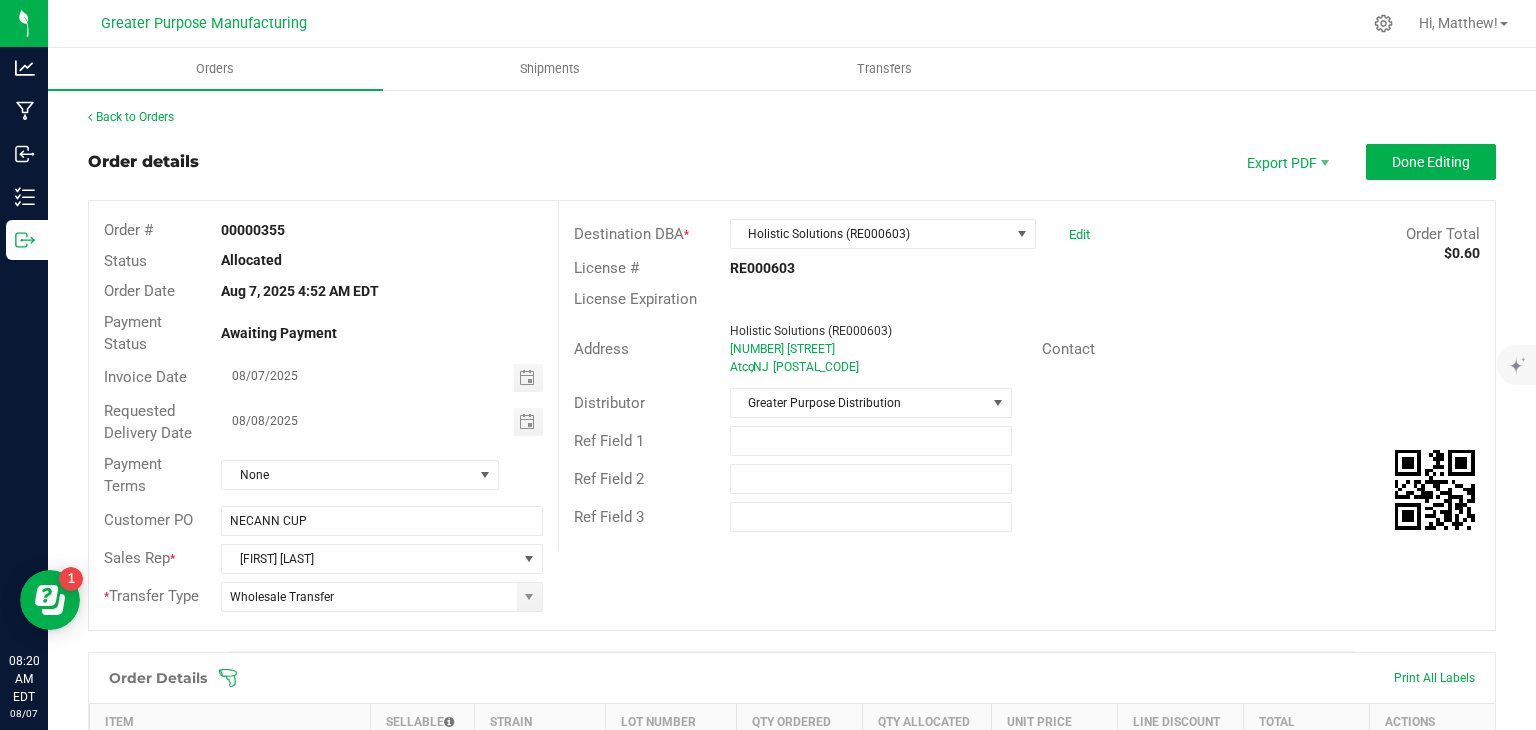 click on "Back to Orders
Order details   Export PDF   Done Editing   Order #   00000355   Status   Allocated   Order Date   Aug 7, 2025 4:52 AM EDT   Payment Status   Awaiting Payment   Invoice Date  08/07/2025  Requested Delivery Date  08/08/2025  Payment Terms  None  Customer PO  NECANN CUP  Sales Rep   *  [FIRST] [LAST] *  Transfer Type  Wholesale Transfer  Destination DBA  * [COMPANY] (RE000603)  Edit   Order Total   $0.60   License #   RE000603   License Expiration   Address  [COMPANY] (RE000603) [NUMBER] [STREET] [CITY]  ,  NJ [POSTAL_CODE]  Contact   Distributor  Greater Purpose Distribution  Ref Field 1   Ref Field 2   Ref Field 3
Order Details Print All Labels Item  Sellable  Strain  Lot Number  Qty Ordered Qty Allocated Unit Price Line Discount Total Actions  4105 ea   None   None  10 ea" at bounding box center [792, 779] 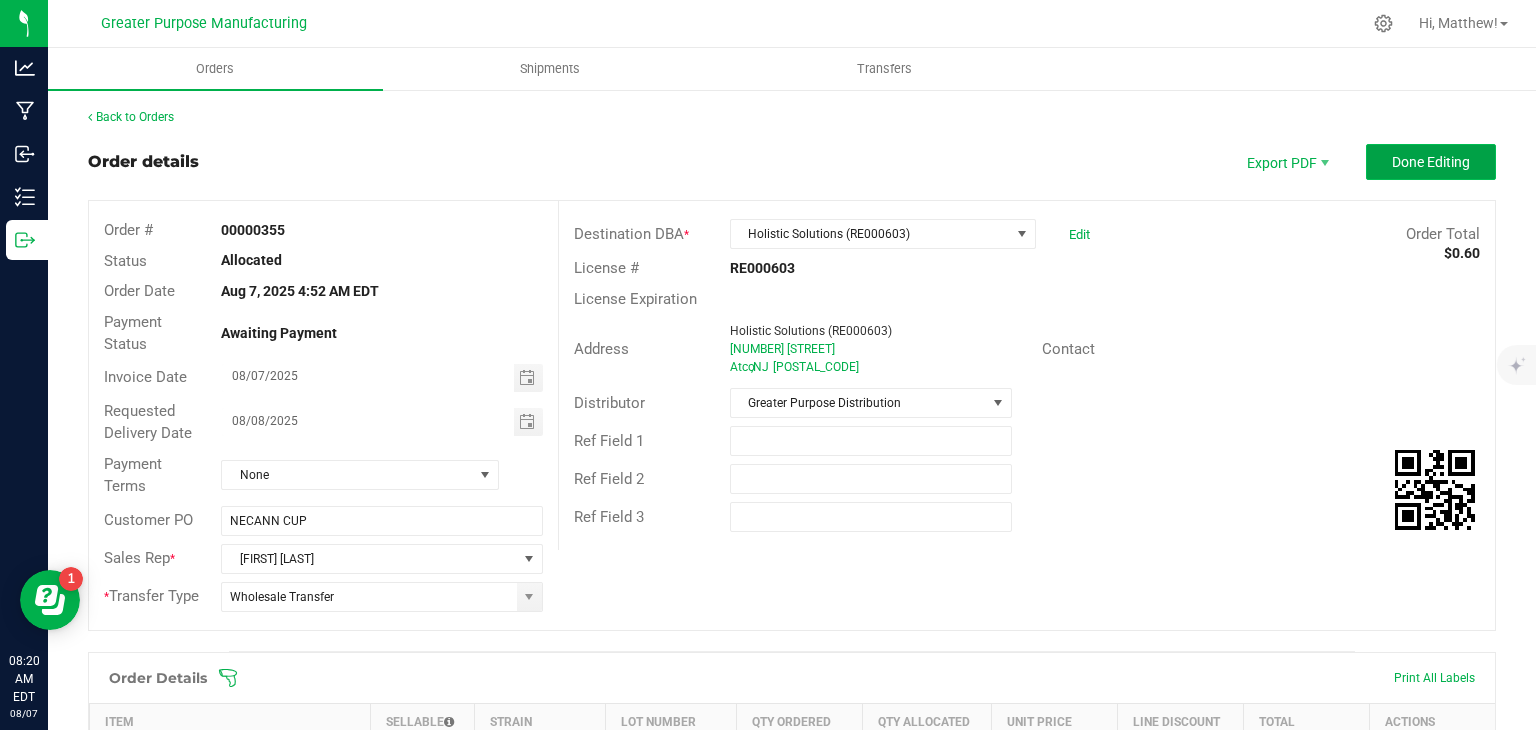 click on "Done Editing" at bounding box center [1431, 162] 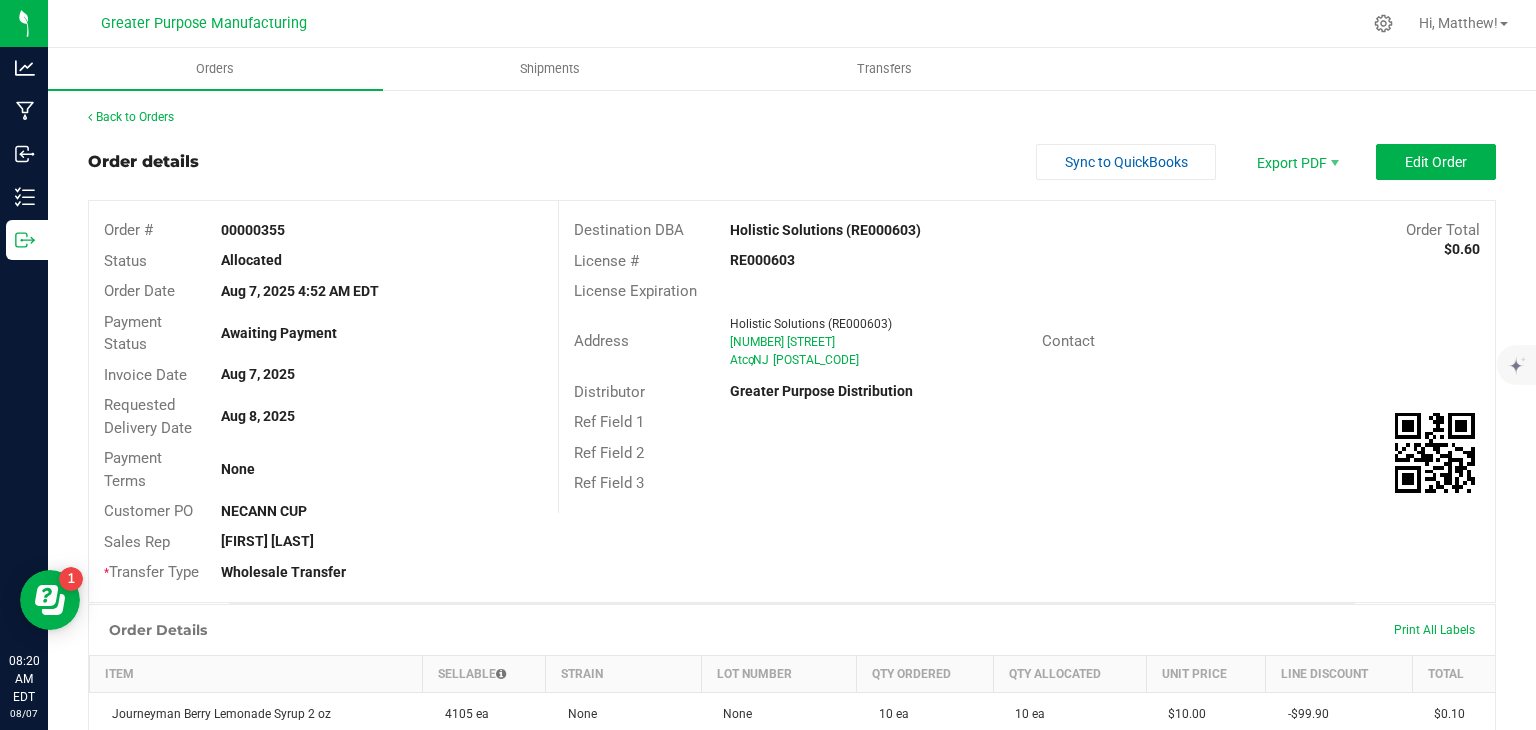 click on "Requested Delivery Date" at bounding box center [147, 416] 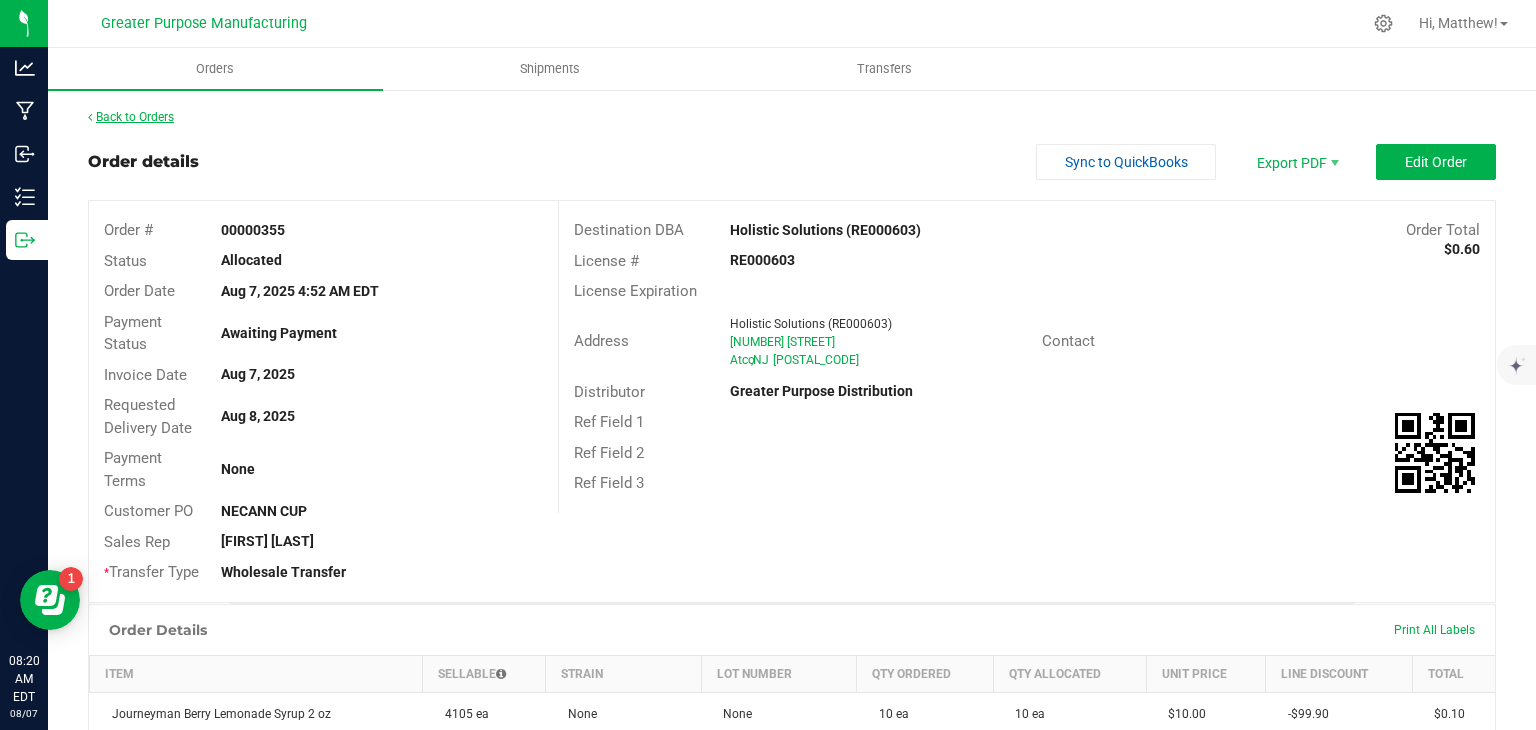 click on "Back to Orders" at bounding box center [131, 117] 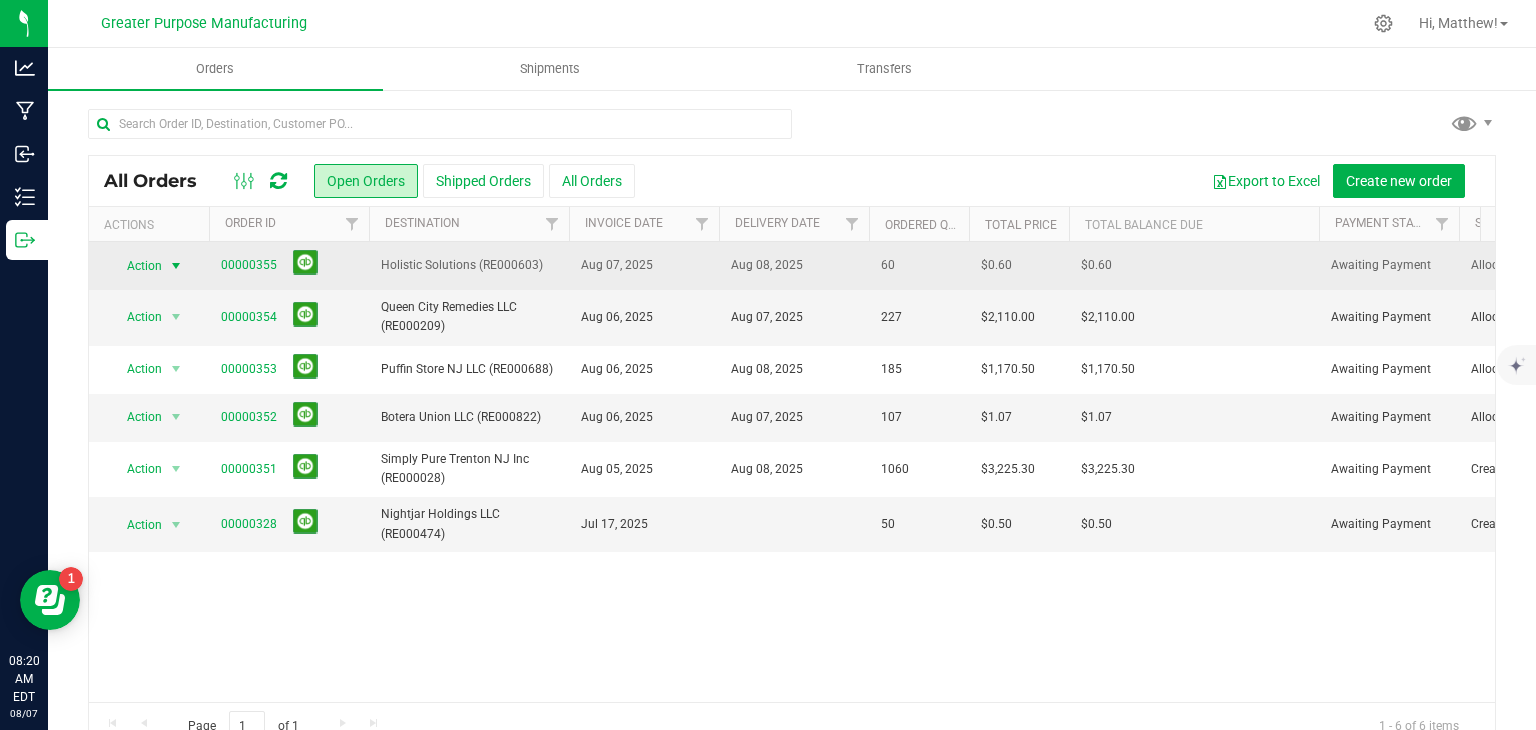 click at bounding box center [176, 266] 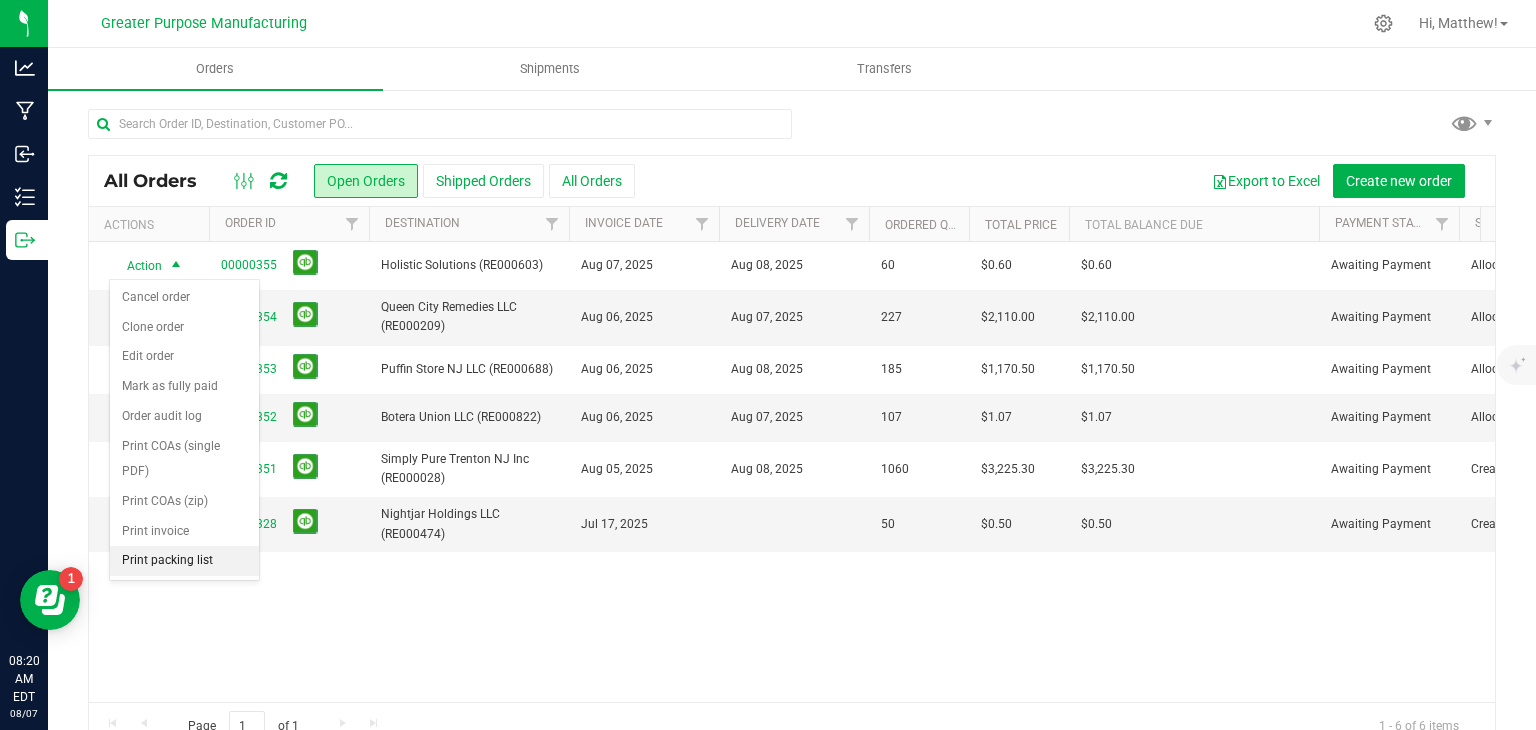 drag, startPoint x: 54, startPoint y: 721, endPoint x: 39, endPoint y: 747, distance: 30.016663 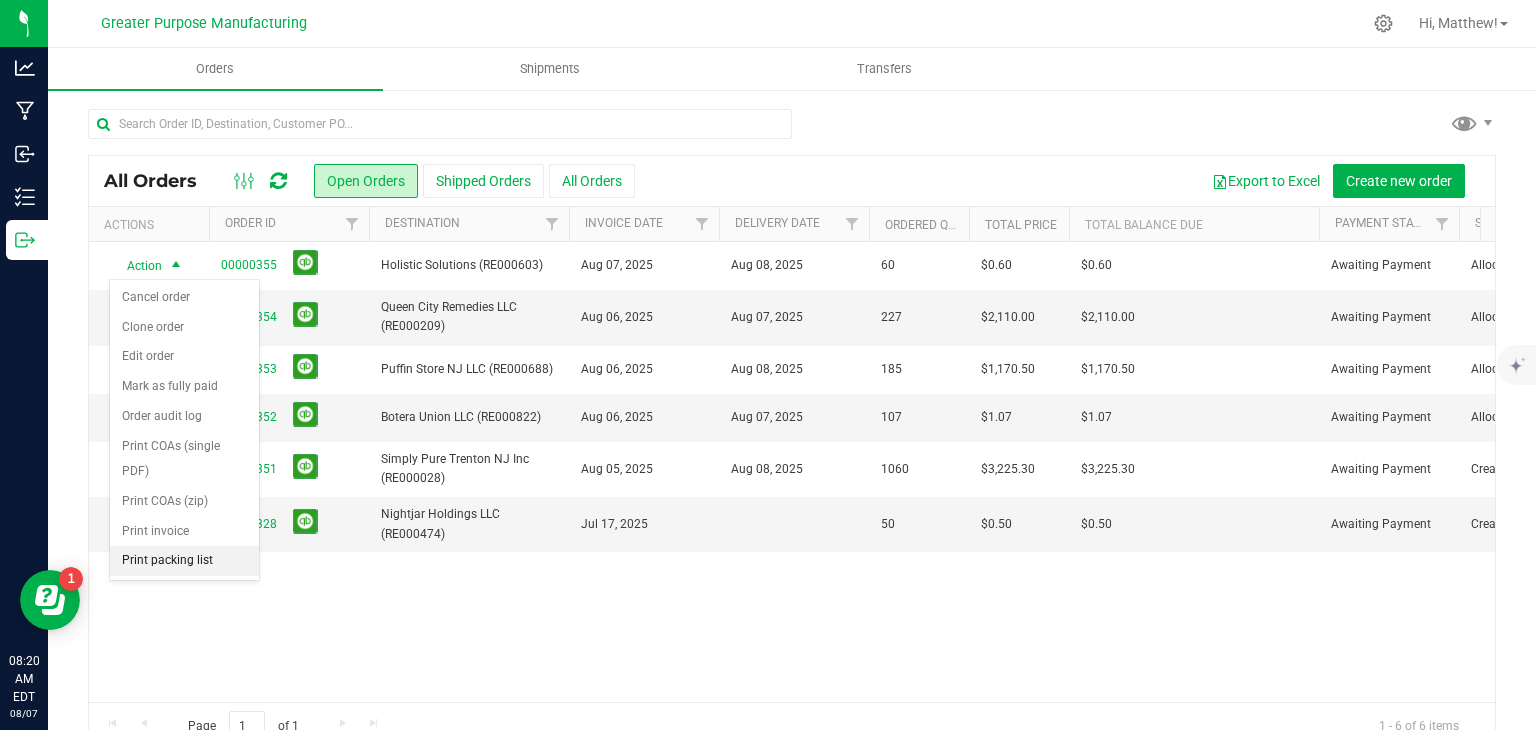 click on "Analytics Manufacturing Inbound Inventory Outbound 08:20 AM EDT [DATE]  08/07   Greater Purpose Manufacturing   Hi, [FIRST]!
Orders
Shipments
Transfers
All Orders" at bounding box center [768, 365] 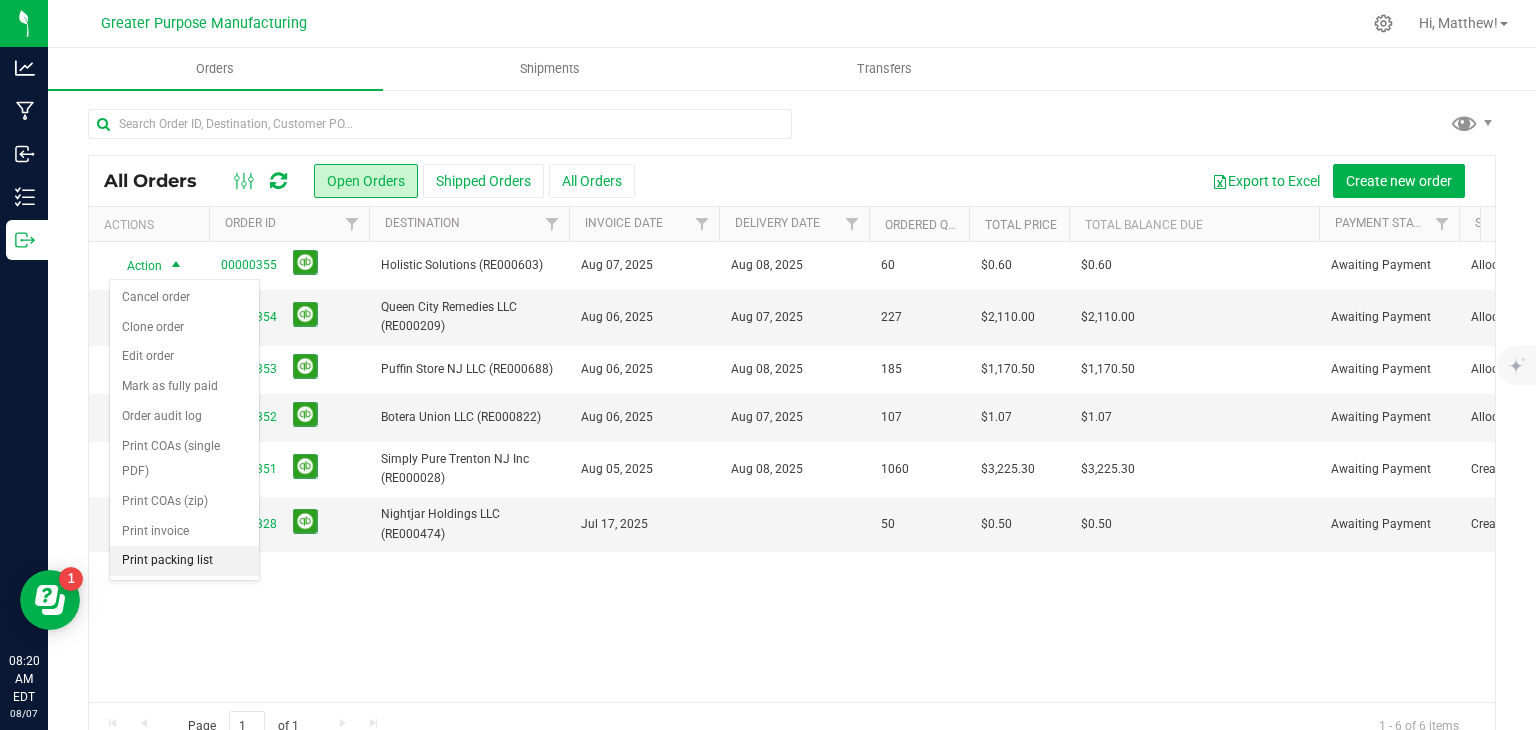 click on "Print packing list" at bounding box center [184, 561] 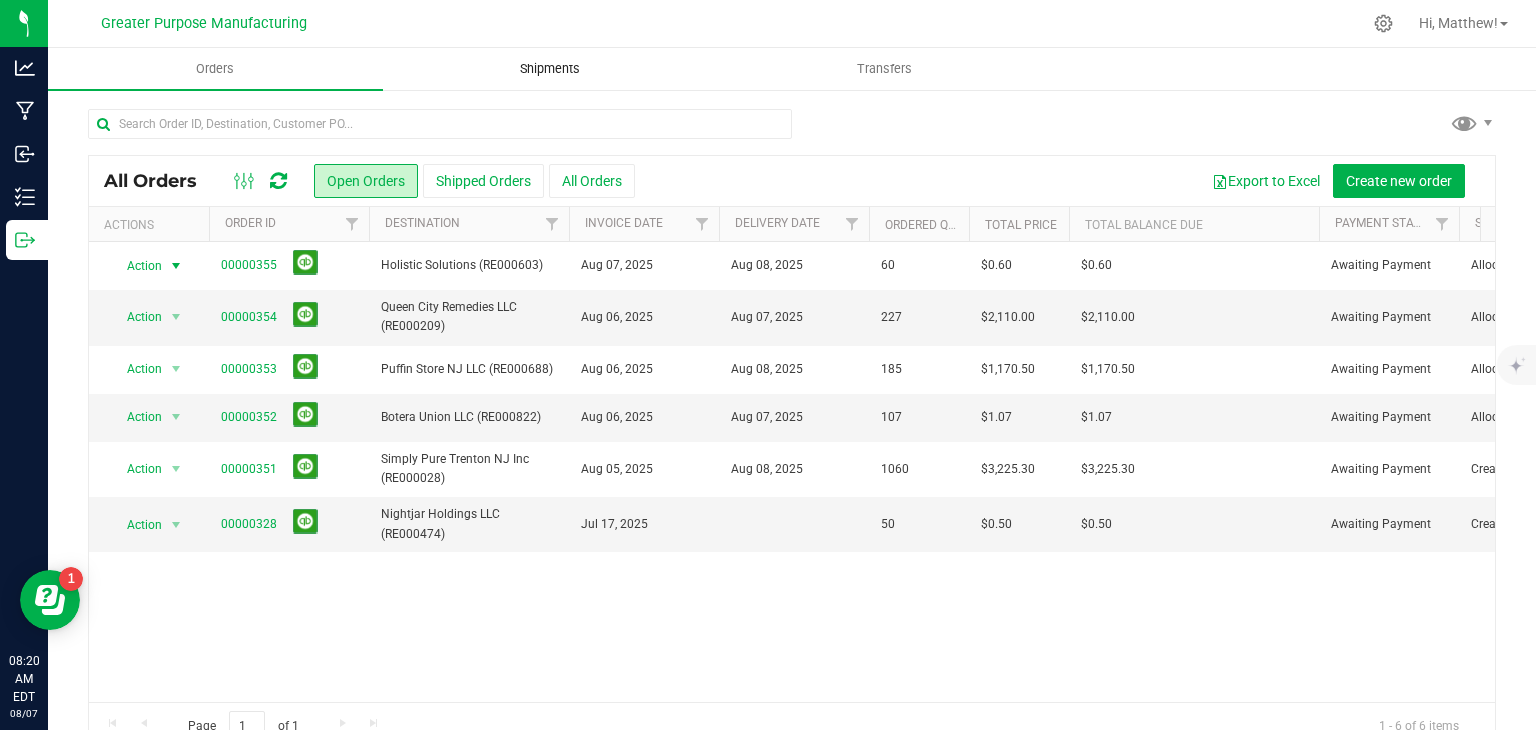 click on "Shipments" at bounding box center [550, 69] 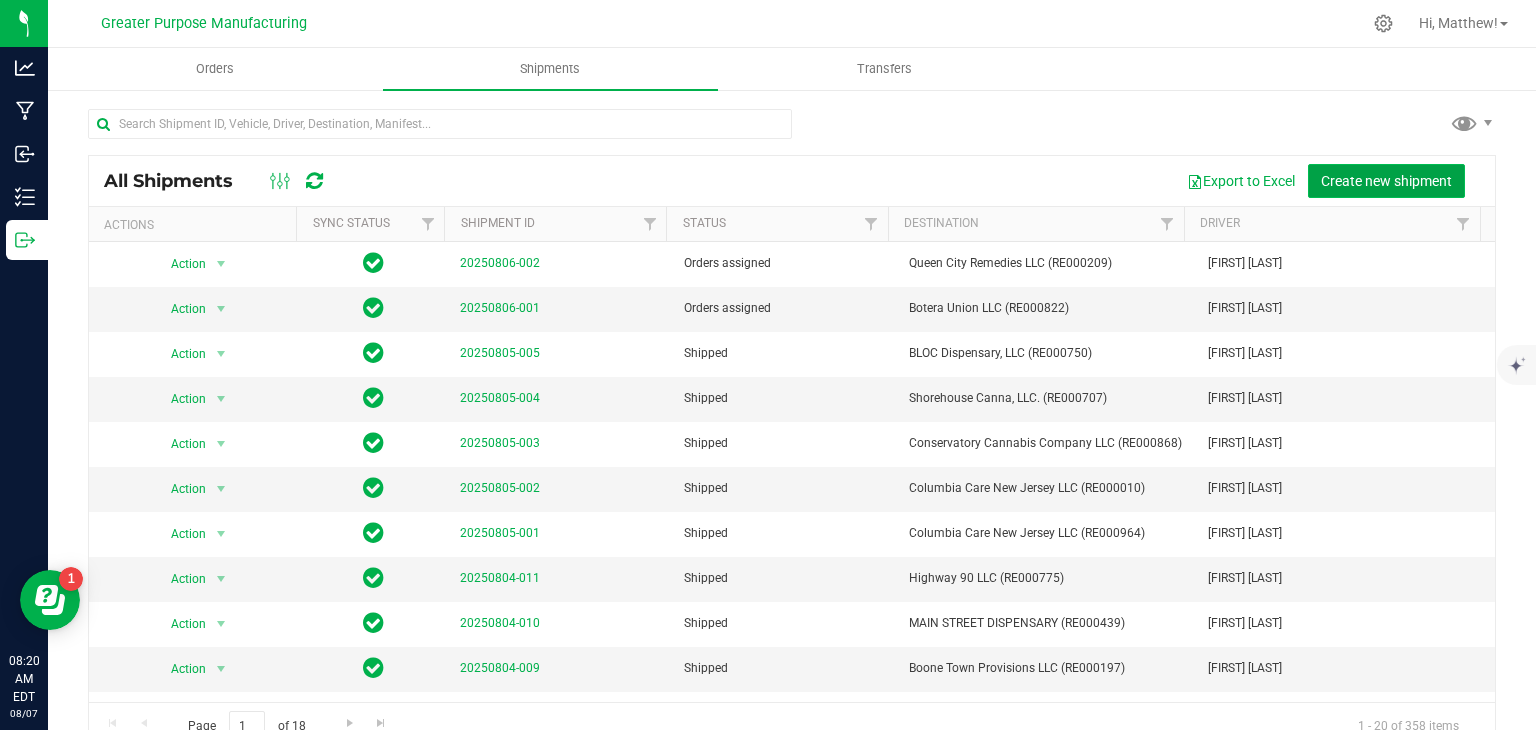 click on "Create new shipment" at bounding box center [1386, 181] 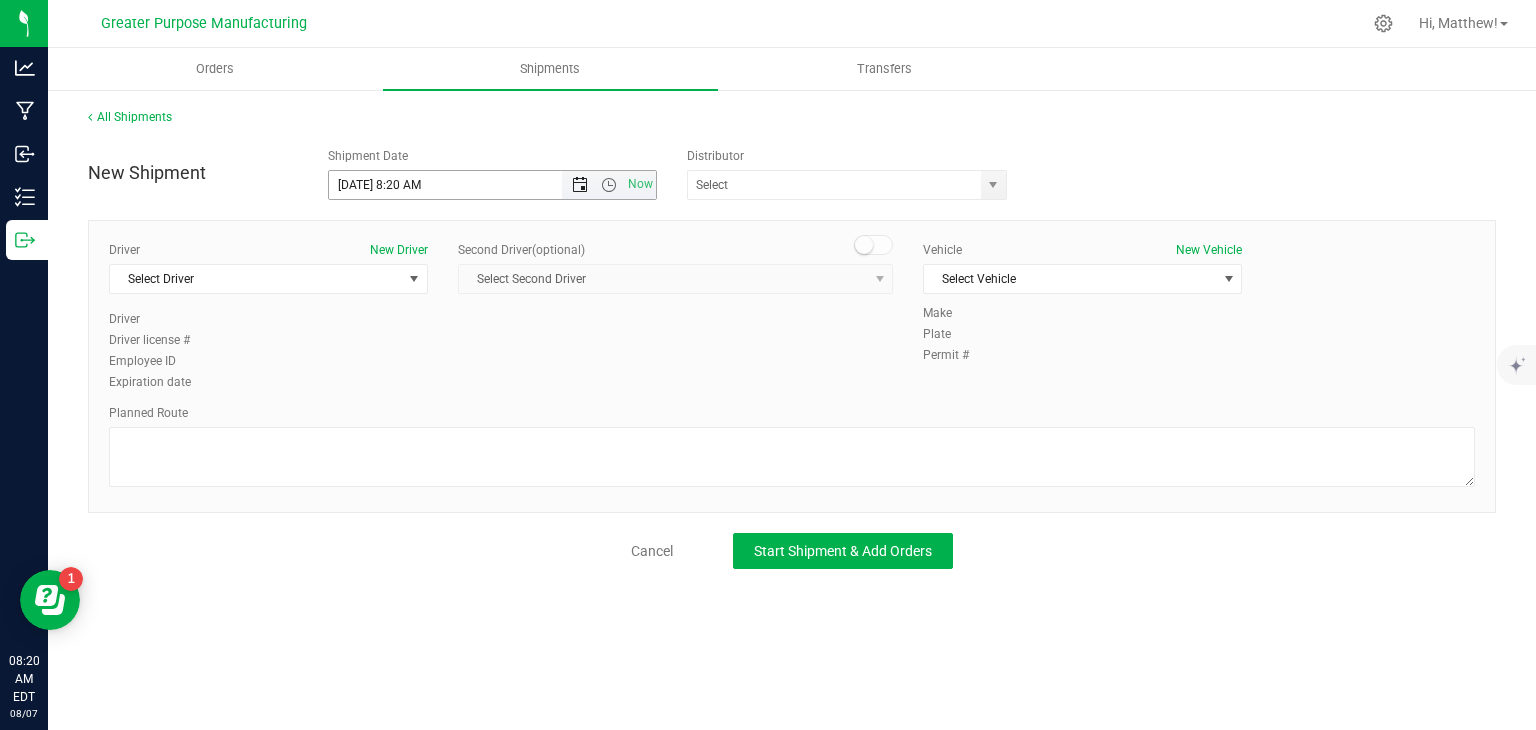 click at bounding box center (580, 185) 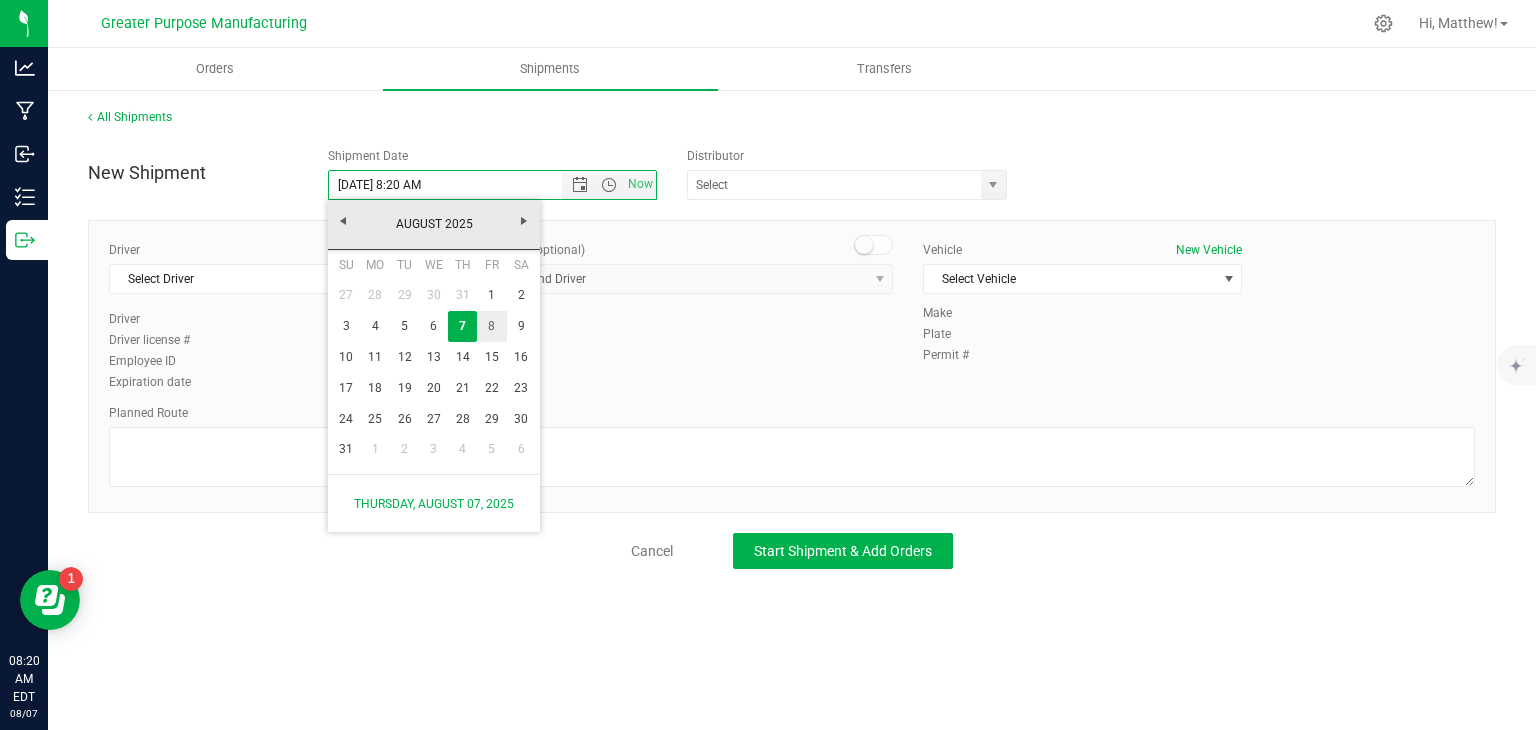 drag, startPoint x: 490, startPoint y: 332, endPoint x: 332, endPoint y: 665, distance: 368.58243 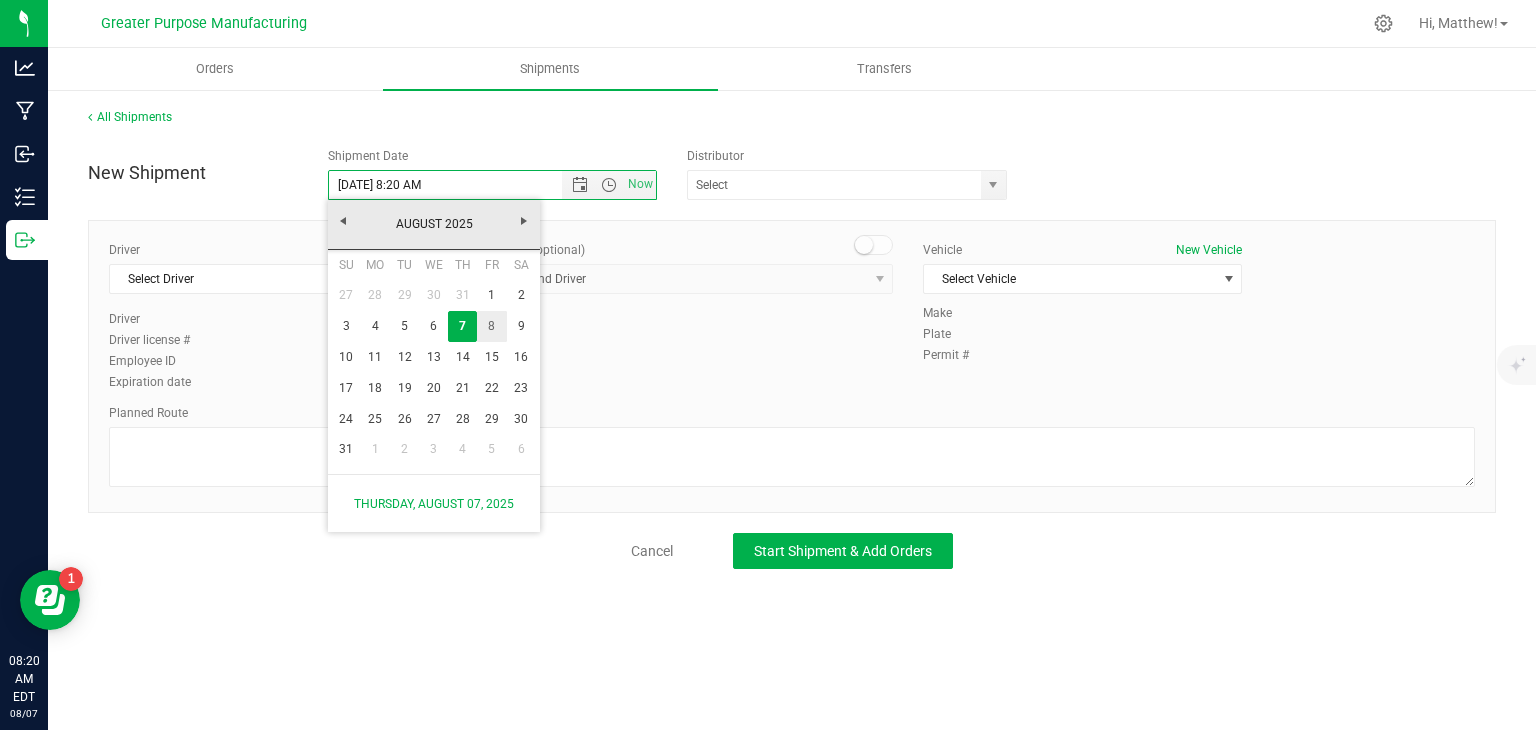 click on "Analytics Manufacturing Inbound Inventory Outbound 08:20 AM EDT [DATE]  08/07   Greater Purpose Manufacturing   Hi, [FIRST]!
Orders
Shipments
Transfers
All Shipments
New Shipment
Shipment Date
8/7/2025 8:20 AM" at bounding box center [768, 365] 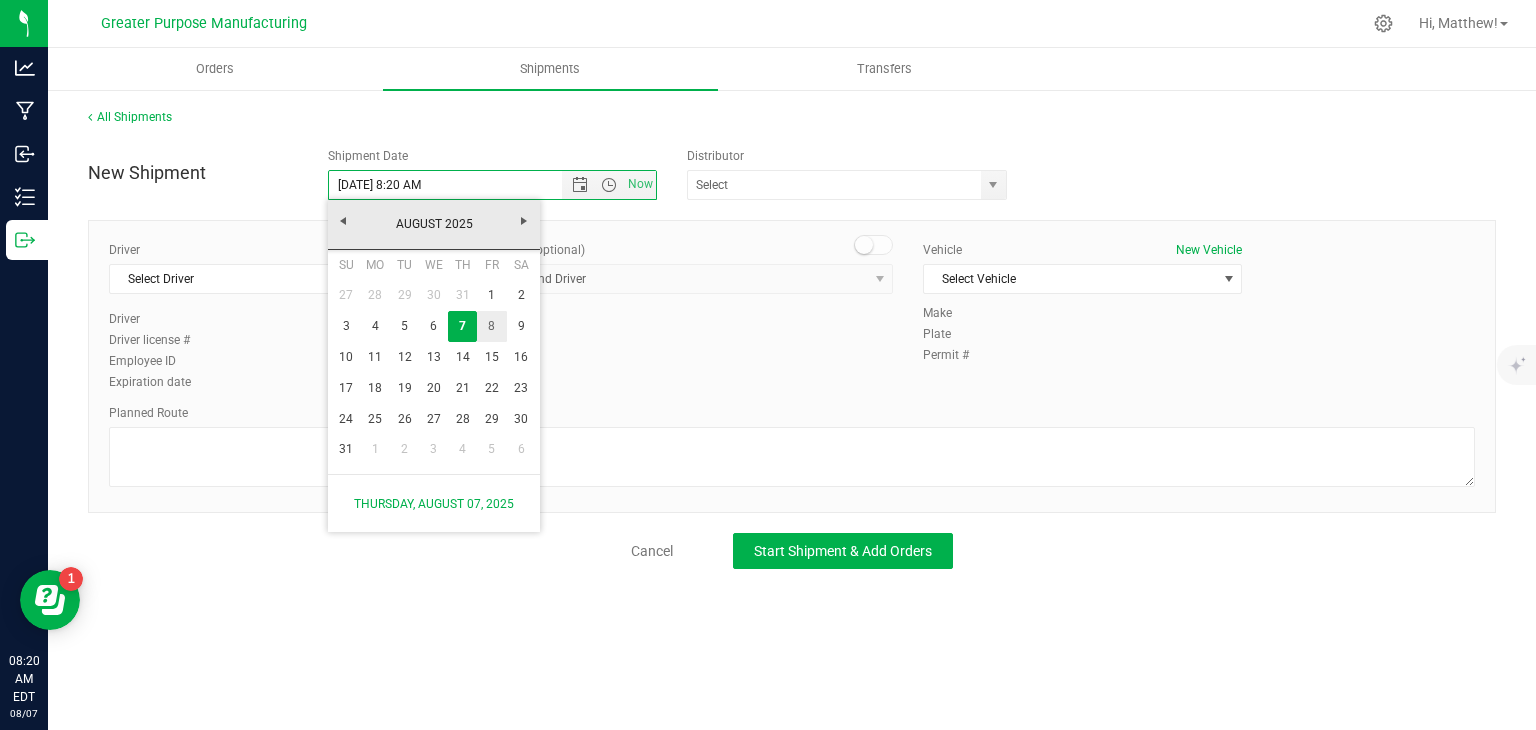 click on "8" at bounding box center (491, 326) 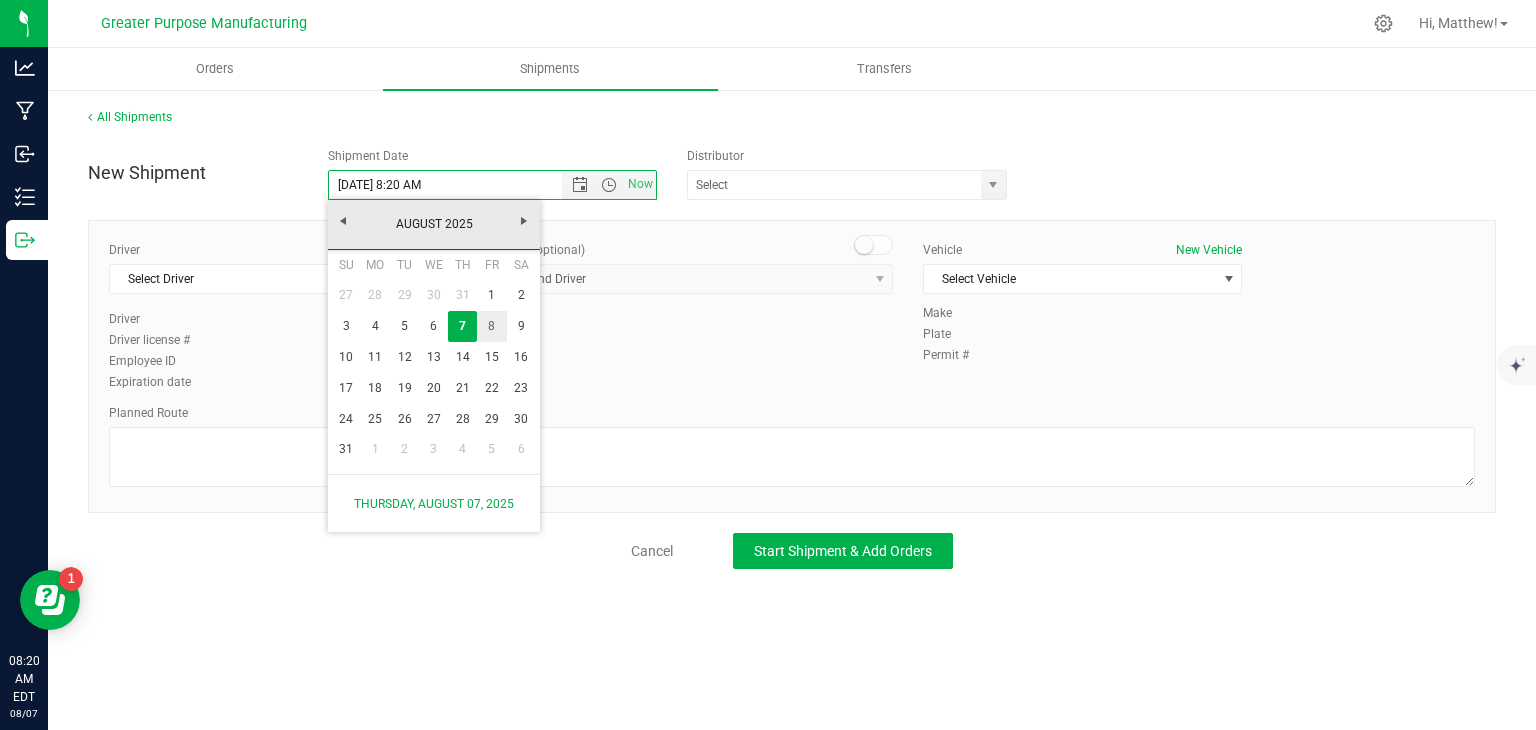 type on "[DATE] 8:20 AM" 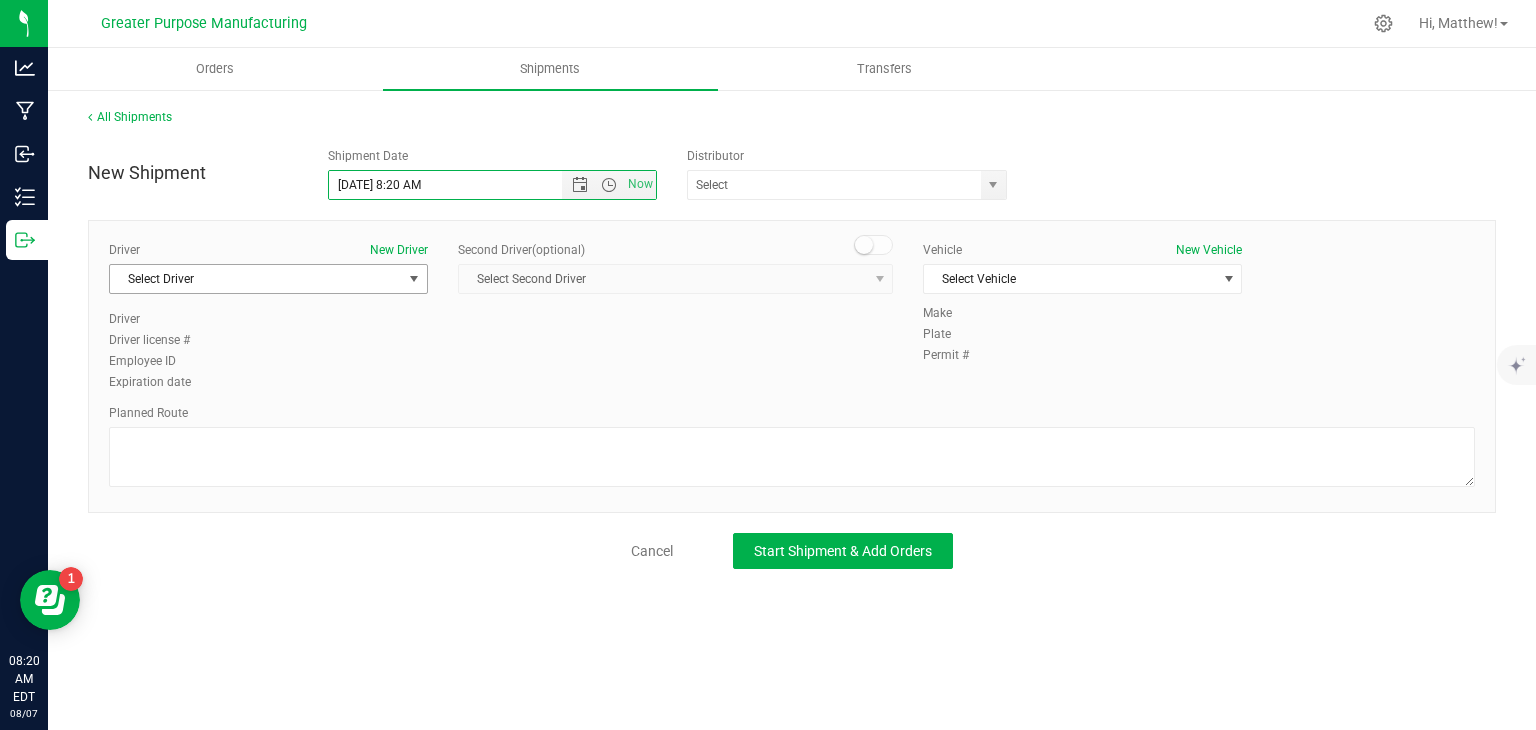 click on "Select Driver" at bounding box center [256, 279] 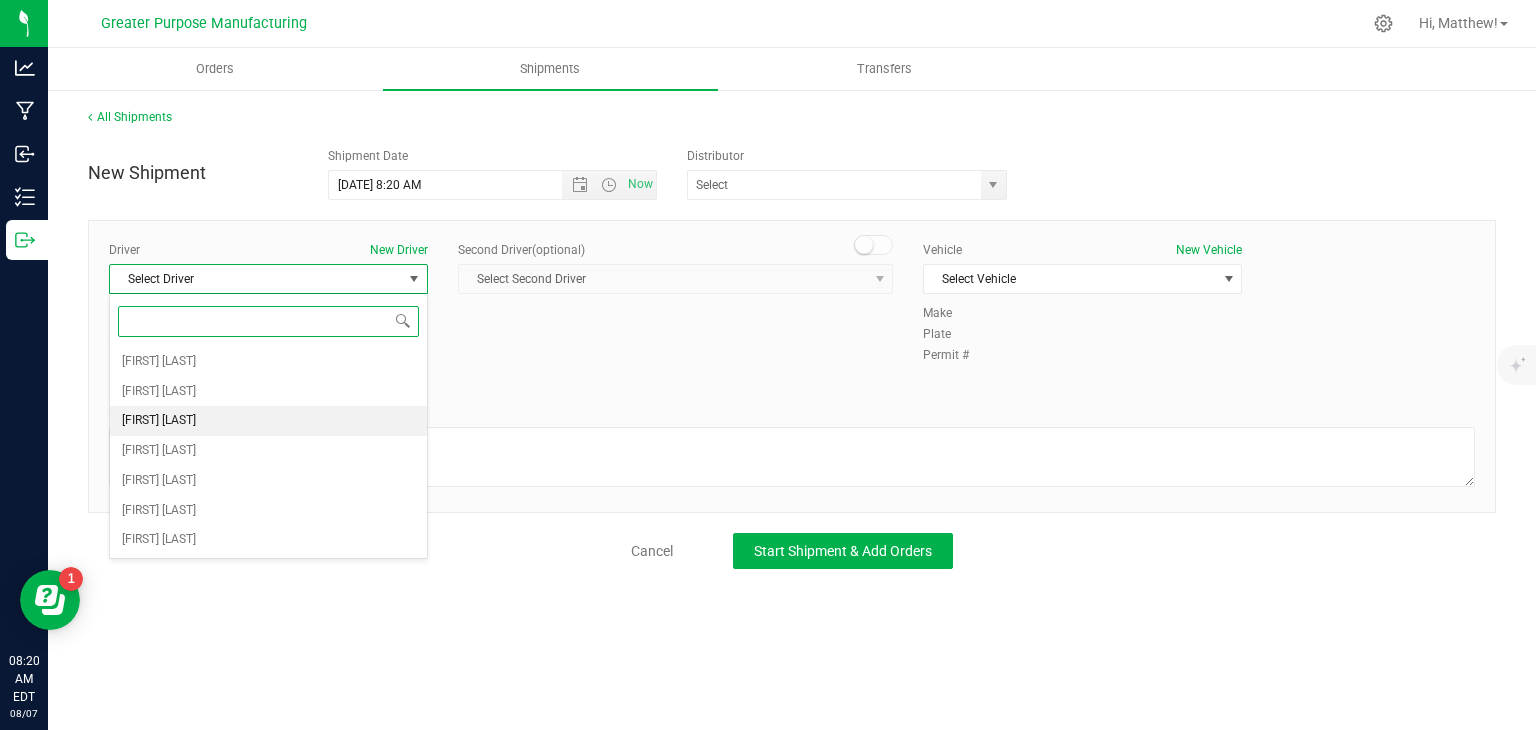 click on "[FIRST] [LAST]" at bounding box center [268, 421] 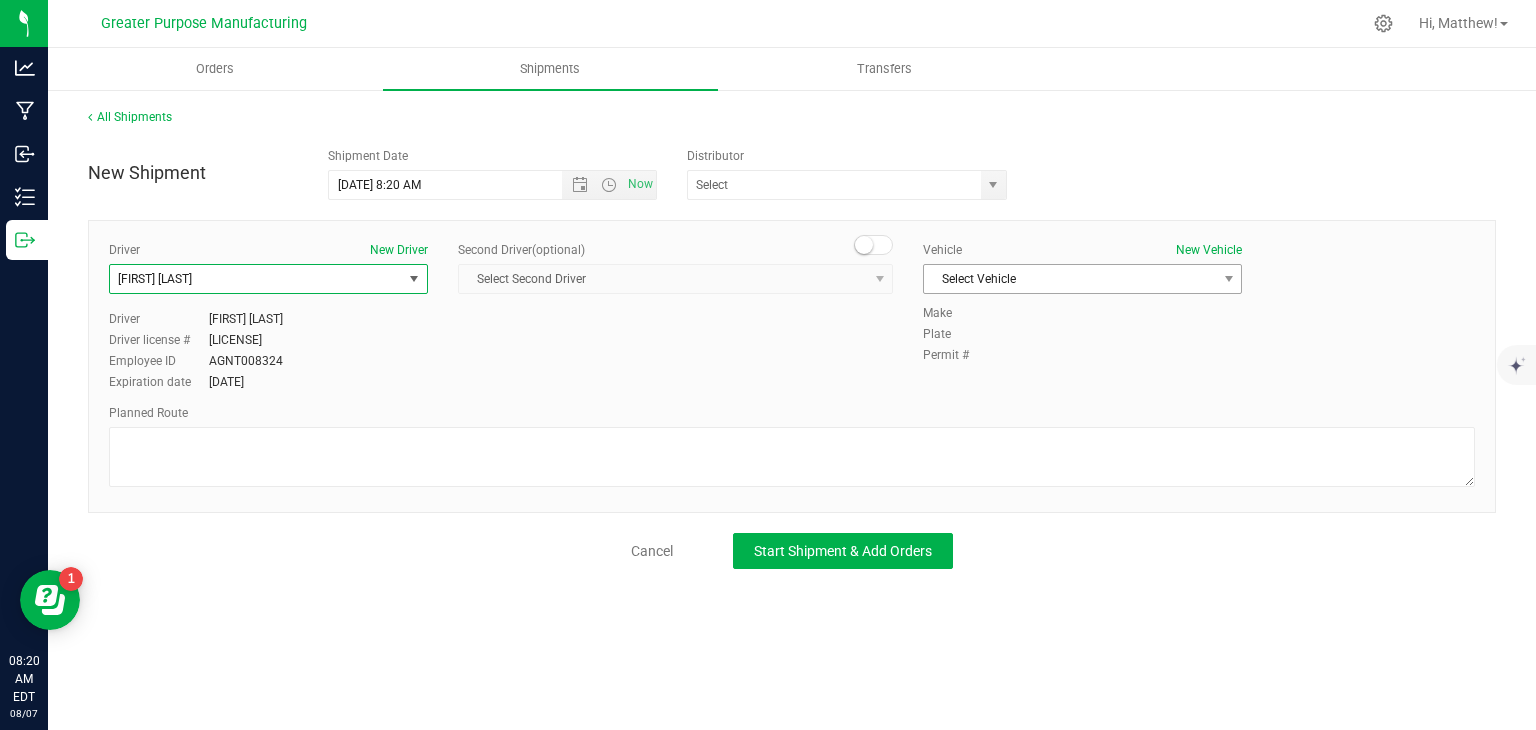 click on "Select Vehicle" at bounding box center [1070, 279] 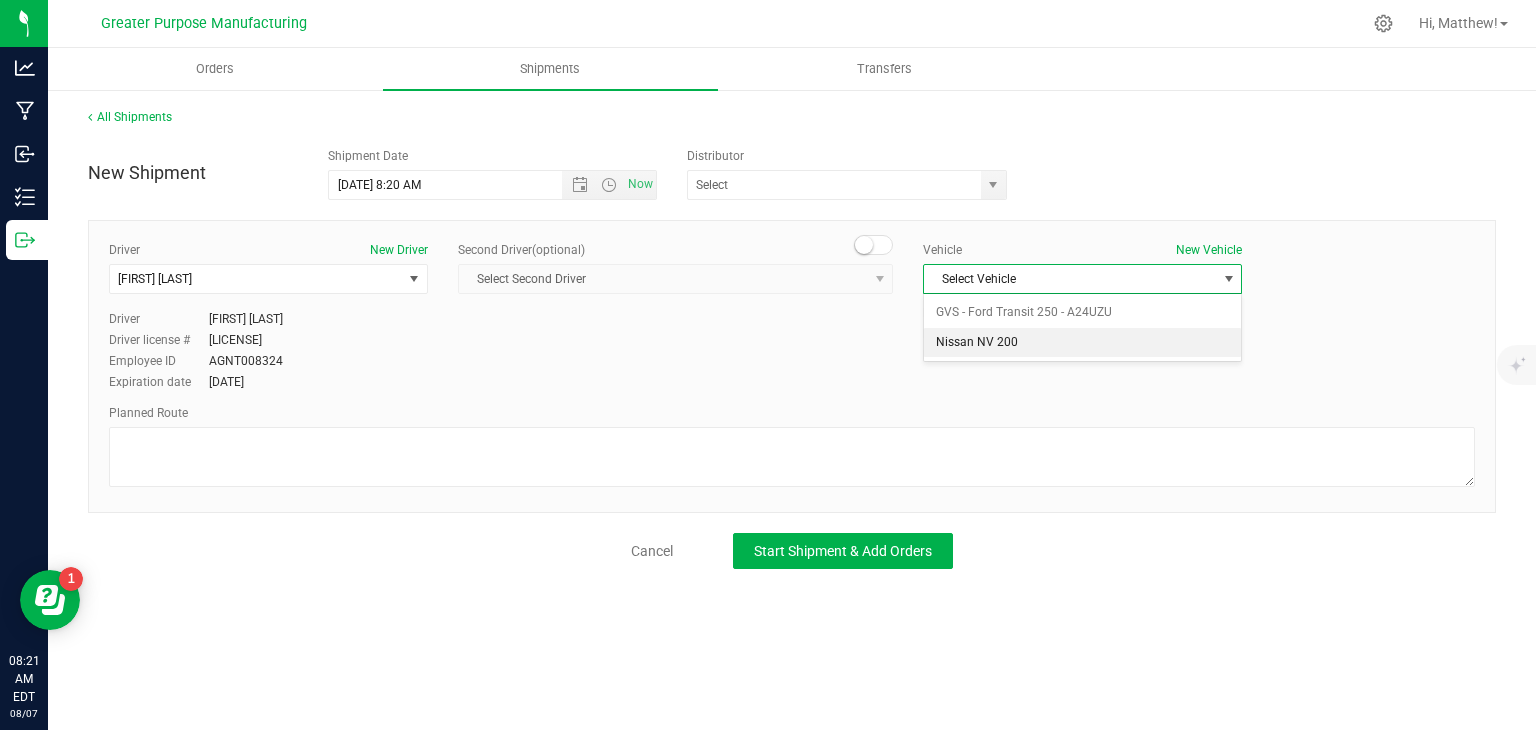 click on "Nissan NV 200" at bounding box center (1082, 343) 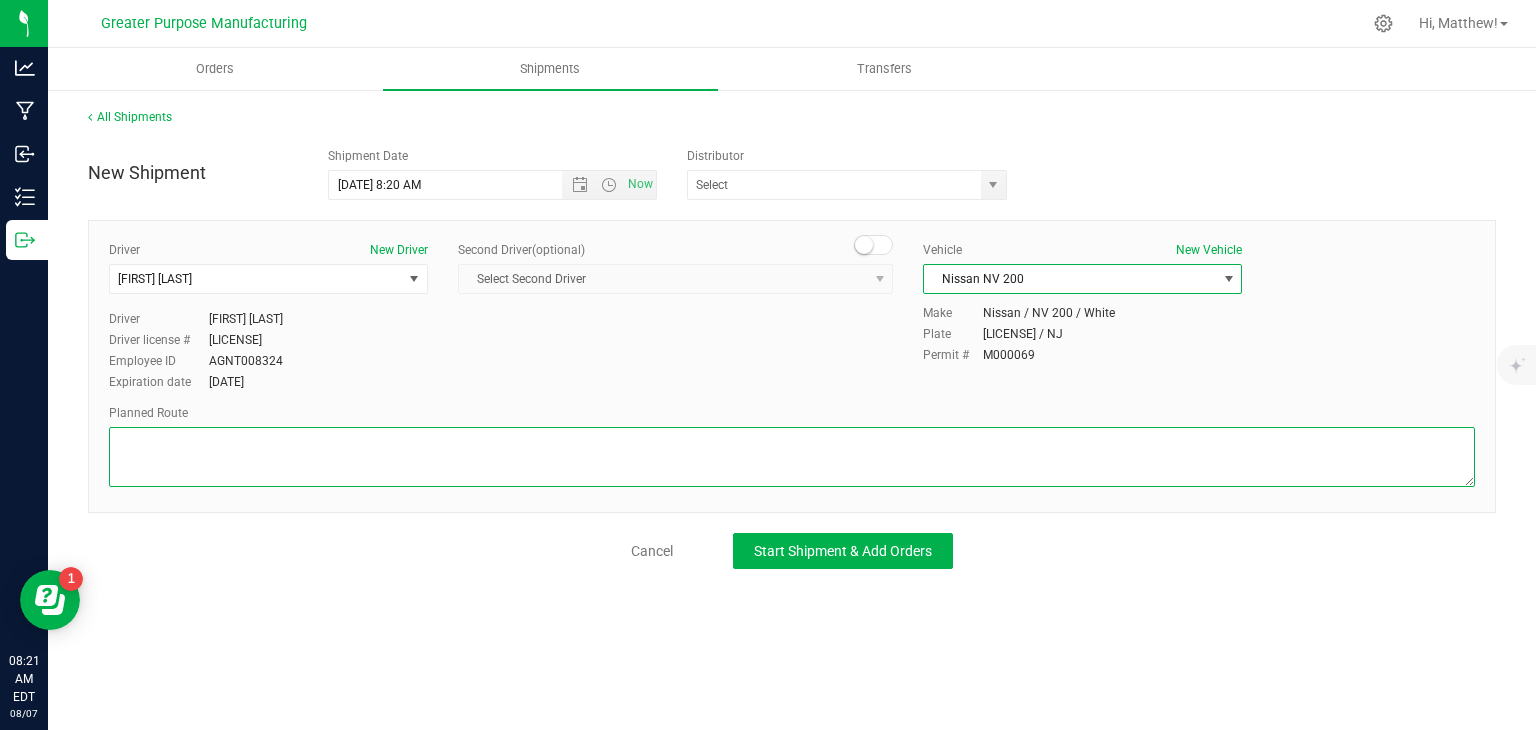click at bounding box center [792, 457] 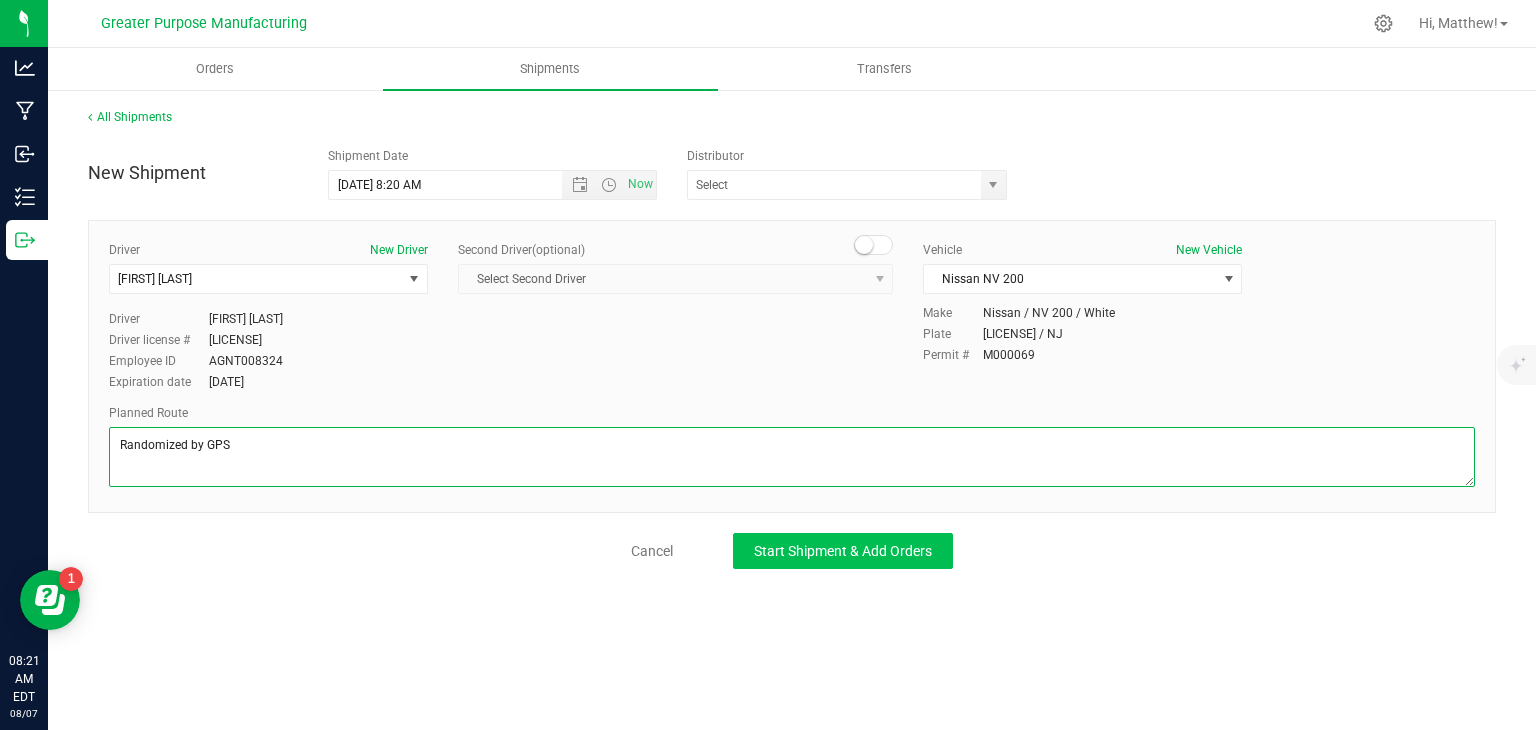 type on "Randomized by GPS" 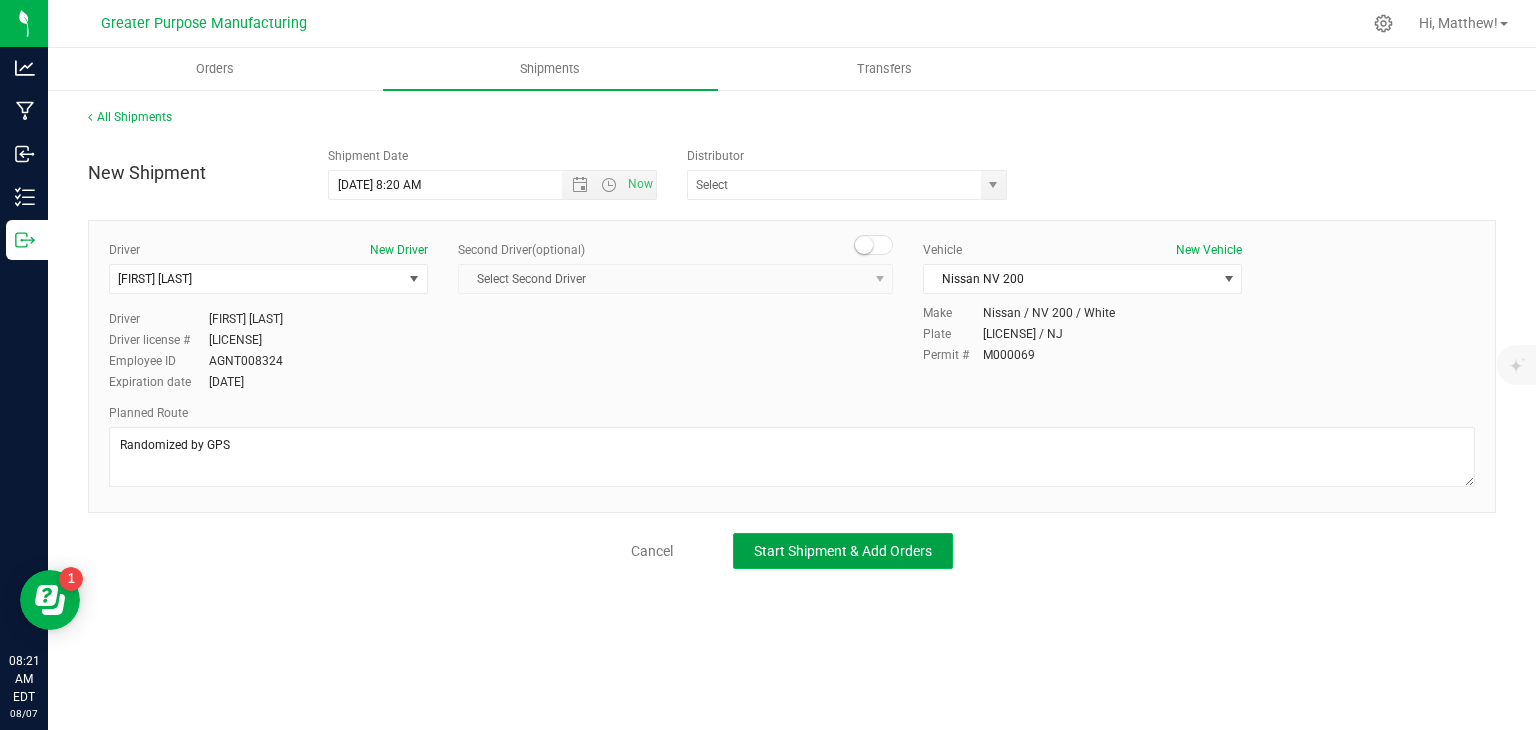 click on "Start Shipment & Add Orders" 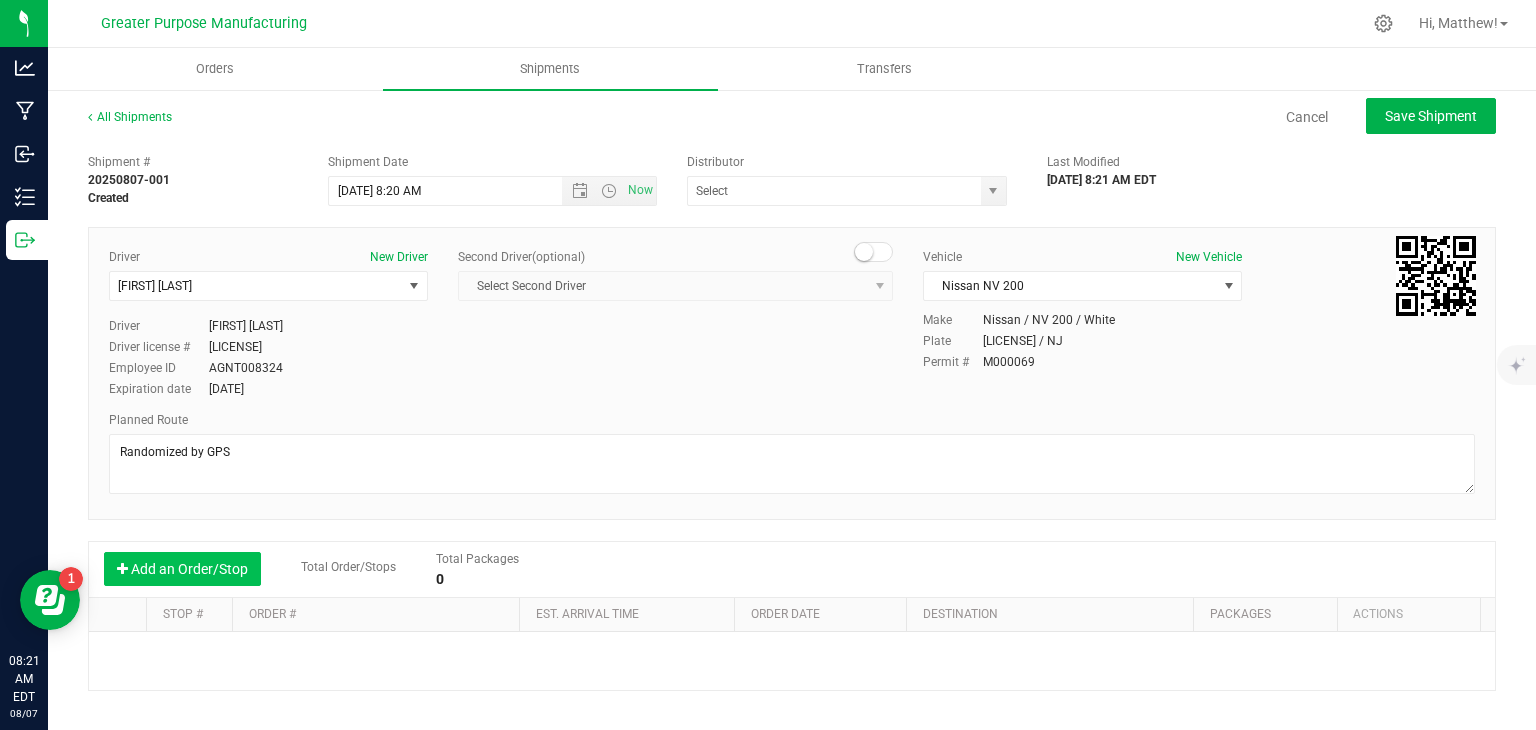 click on "Add an Order/Stop" at bounding box center (182, 569) 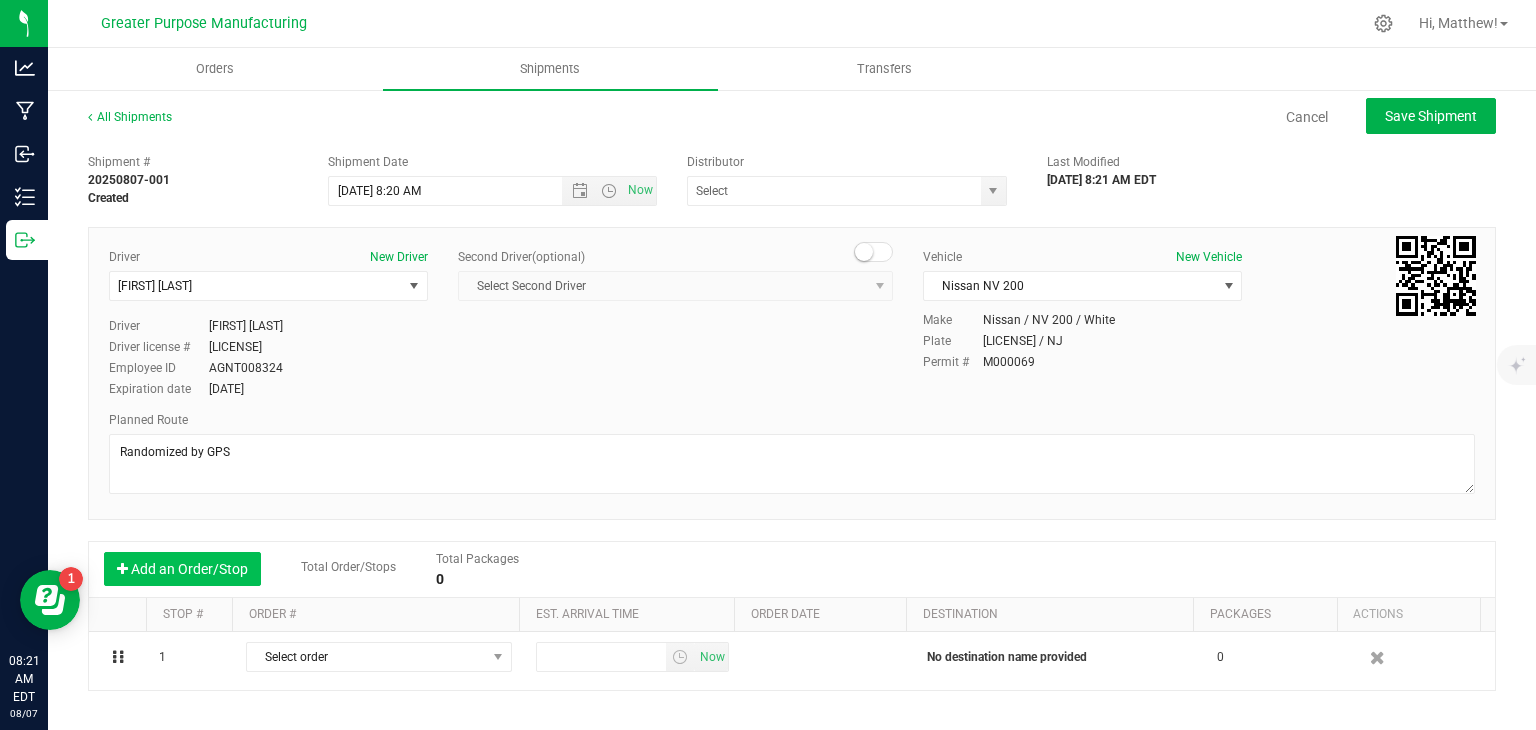 scroll, scrollTop: 66, scrollLeft: 0, axis: vertical 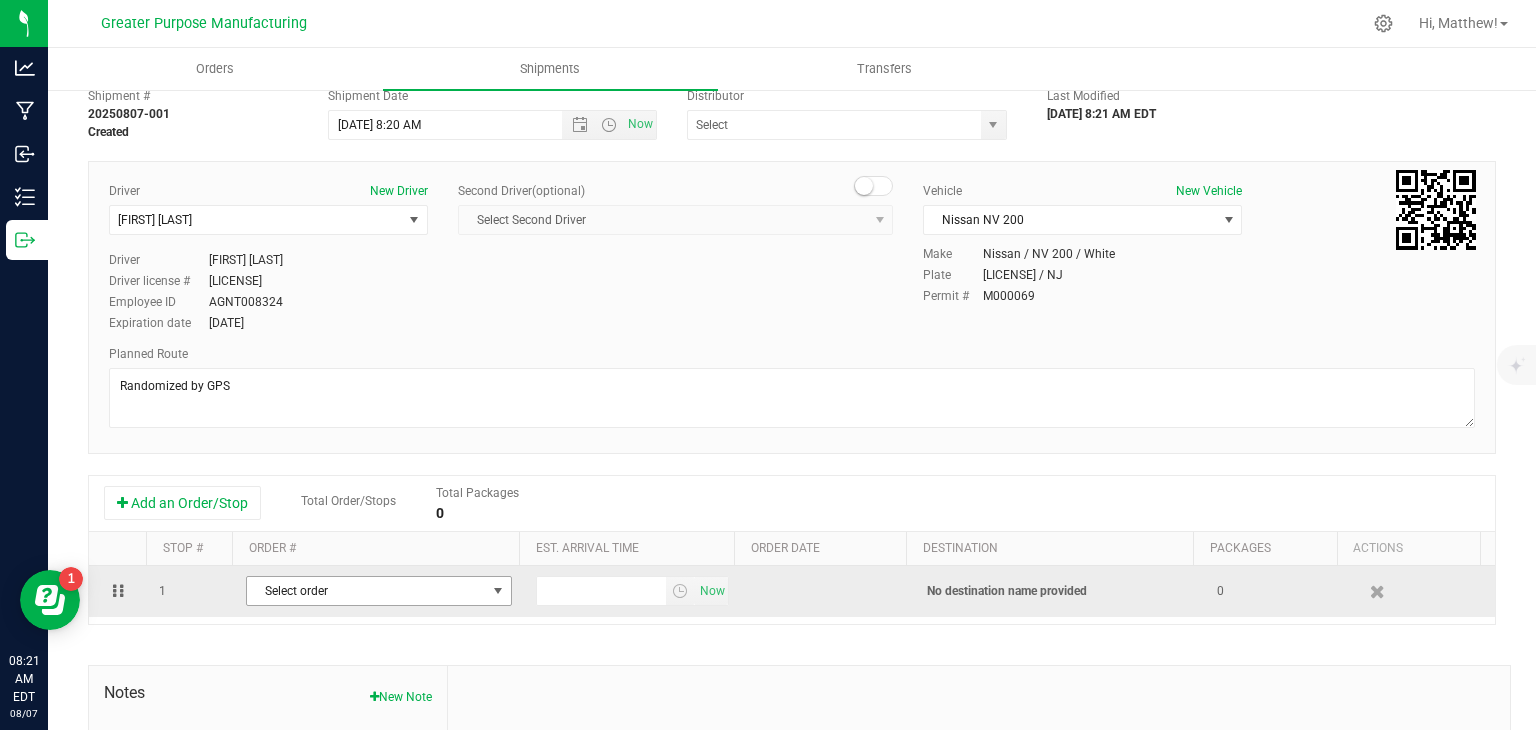 click on "Select order" at bounding box center (366, 591) 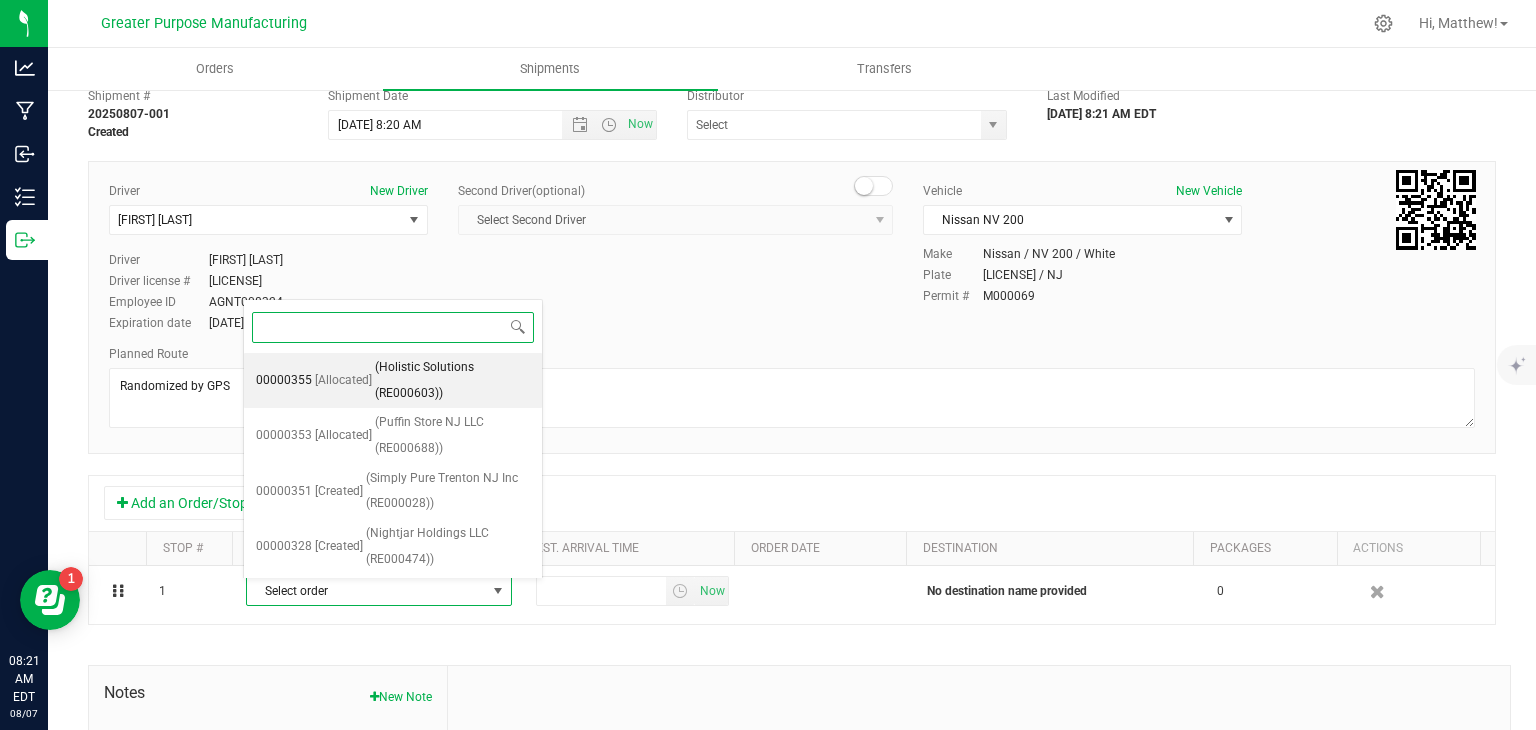 click on "(Holistic Solutions (RE000603))" at bounding box center (452, 380) 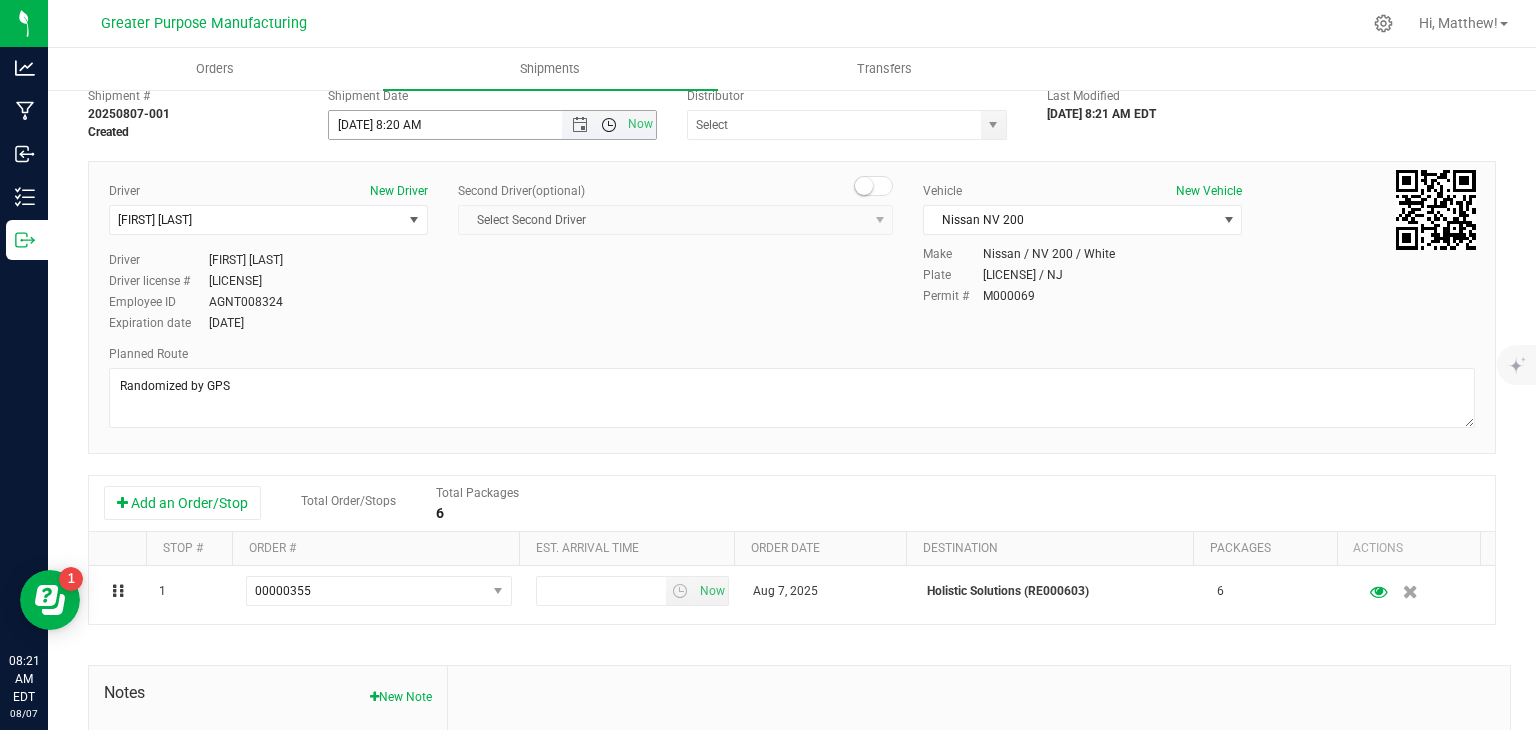 click at bounding box center (609, 125) 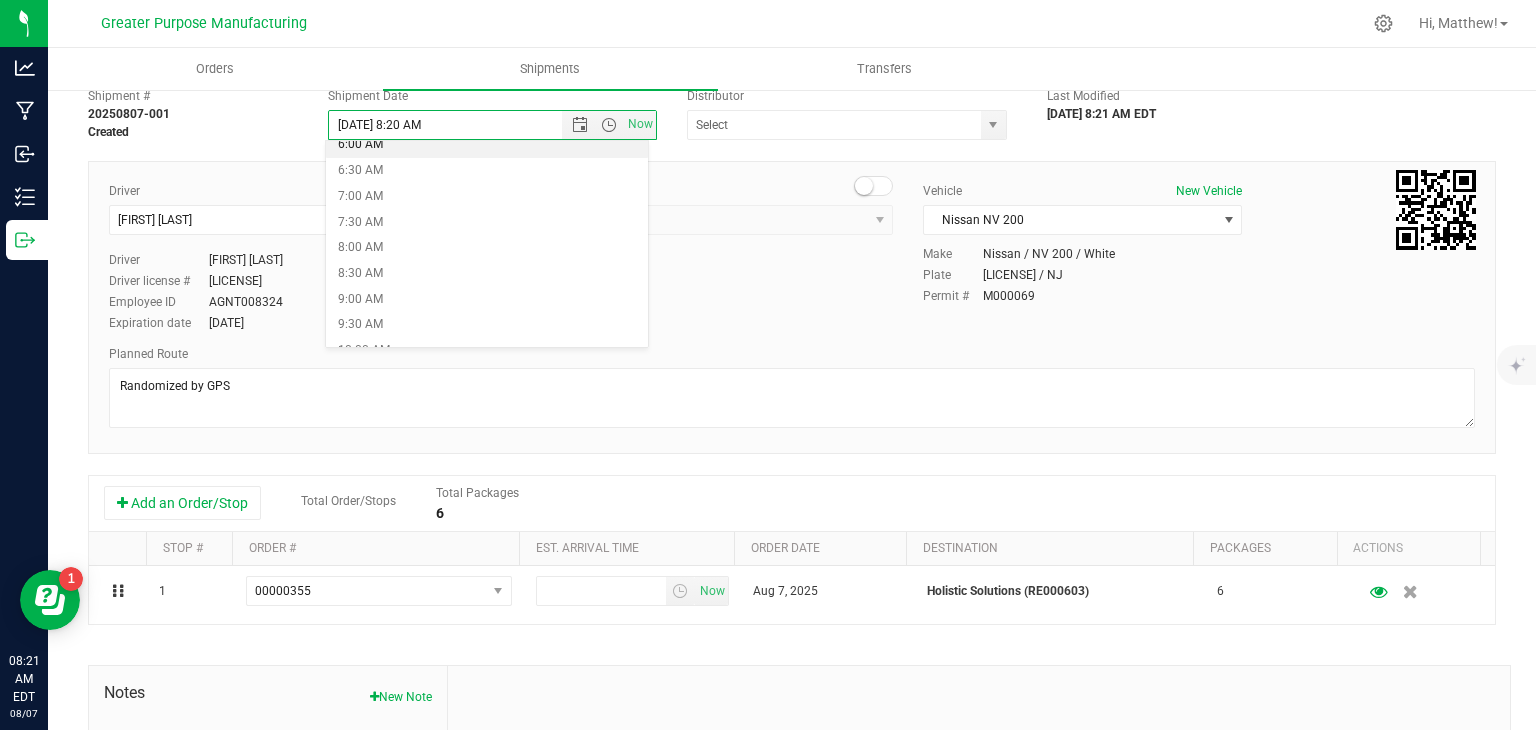 scroll, scrollTop: 320, scrollLeft: 0, axis: vertical 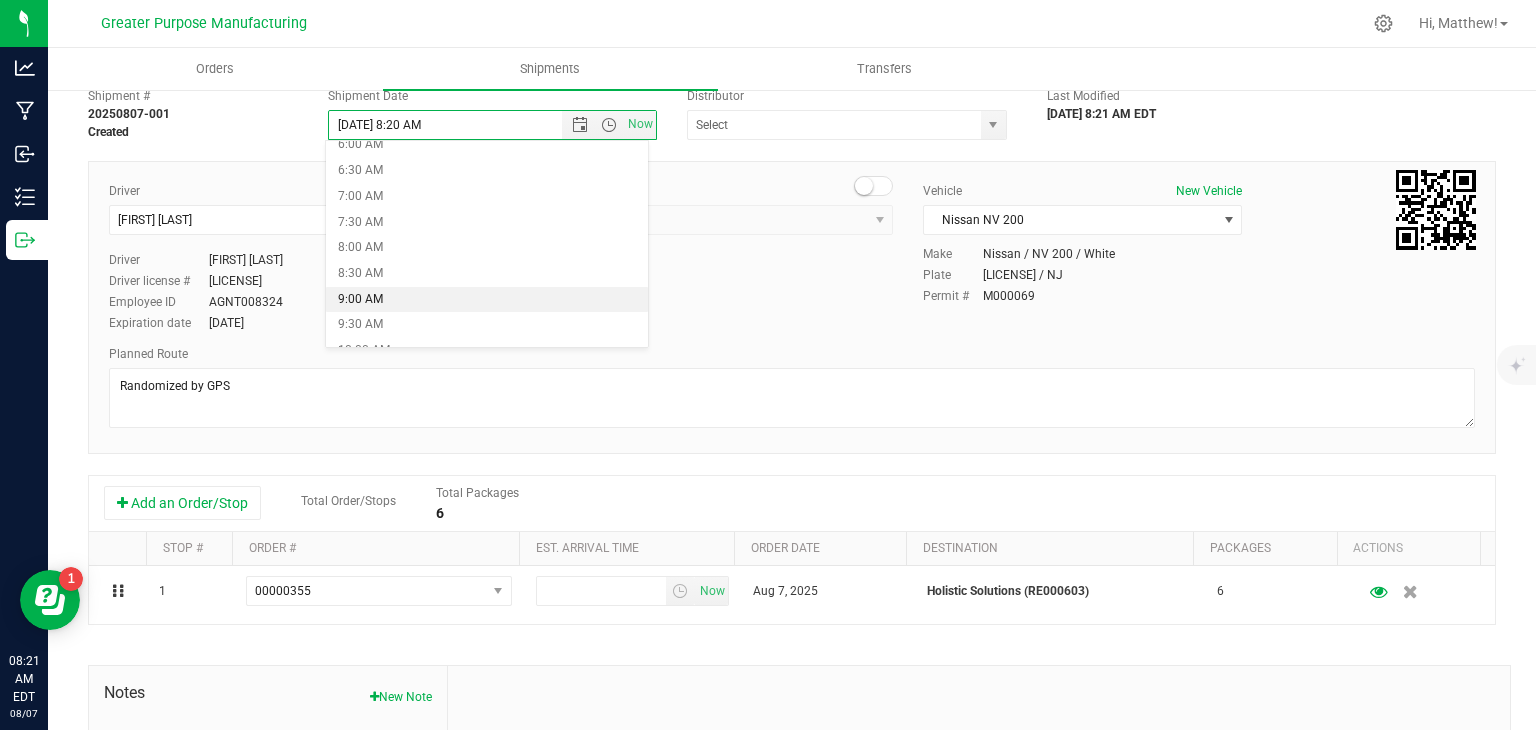 click on "9:00 AM" at bounding box center [487, 300] 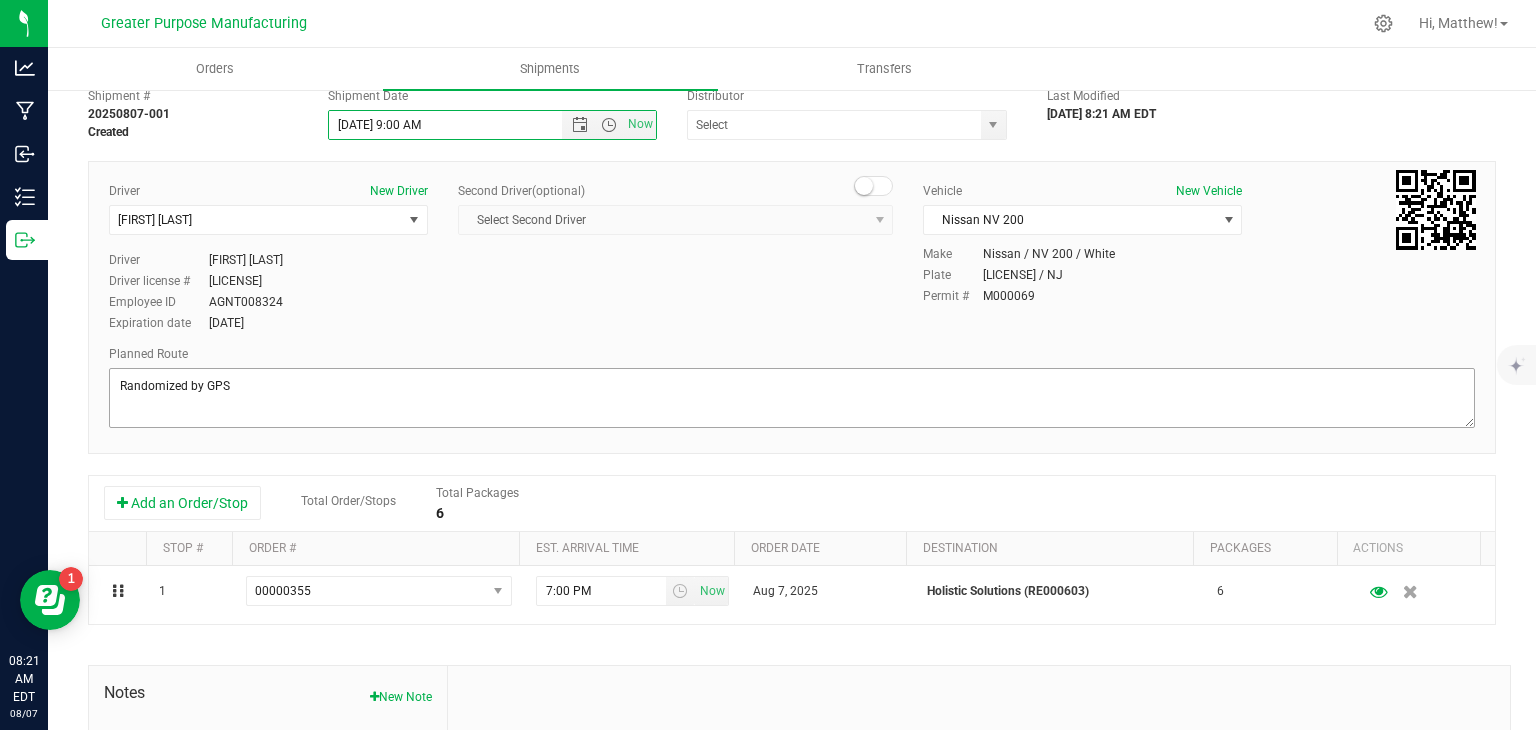 scroll, scrollTop: 0, scrollLeft: 0, axis: both 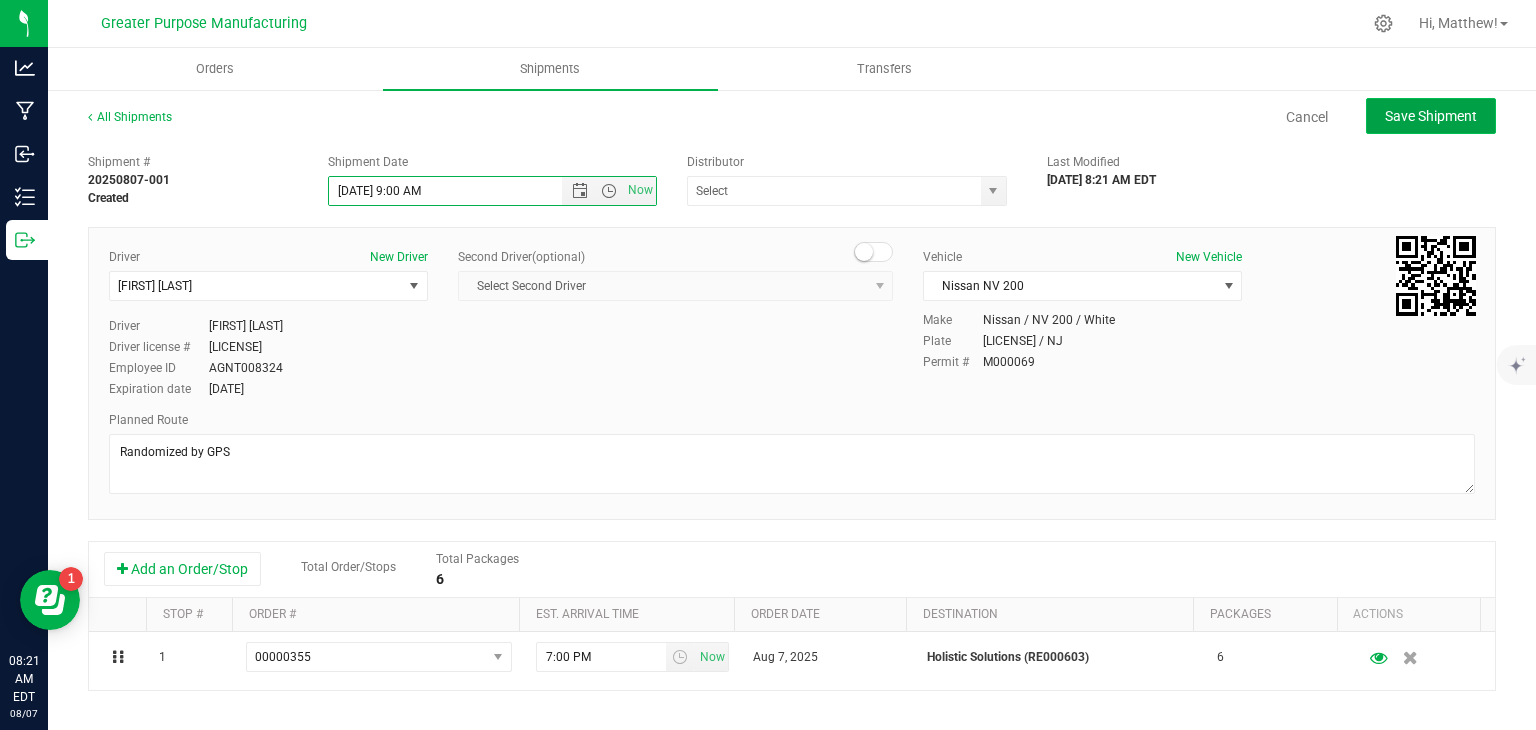 click on "Save Shipment" 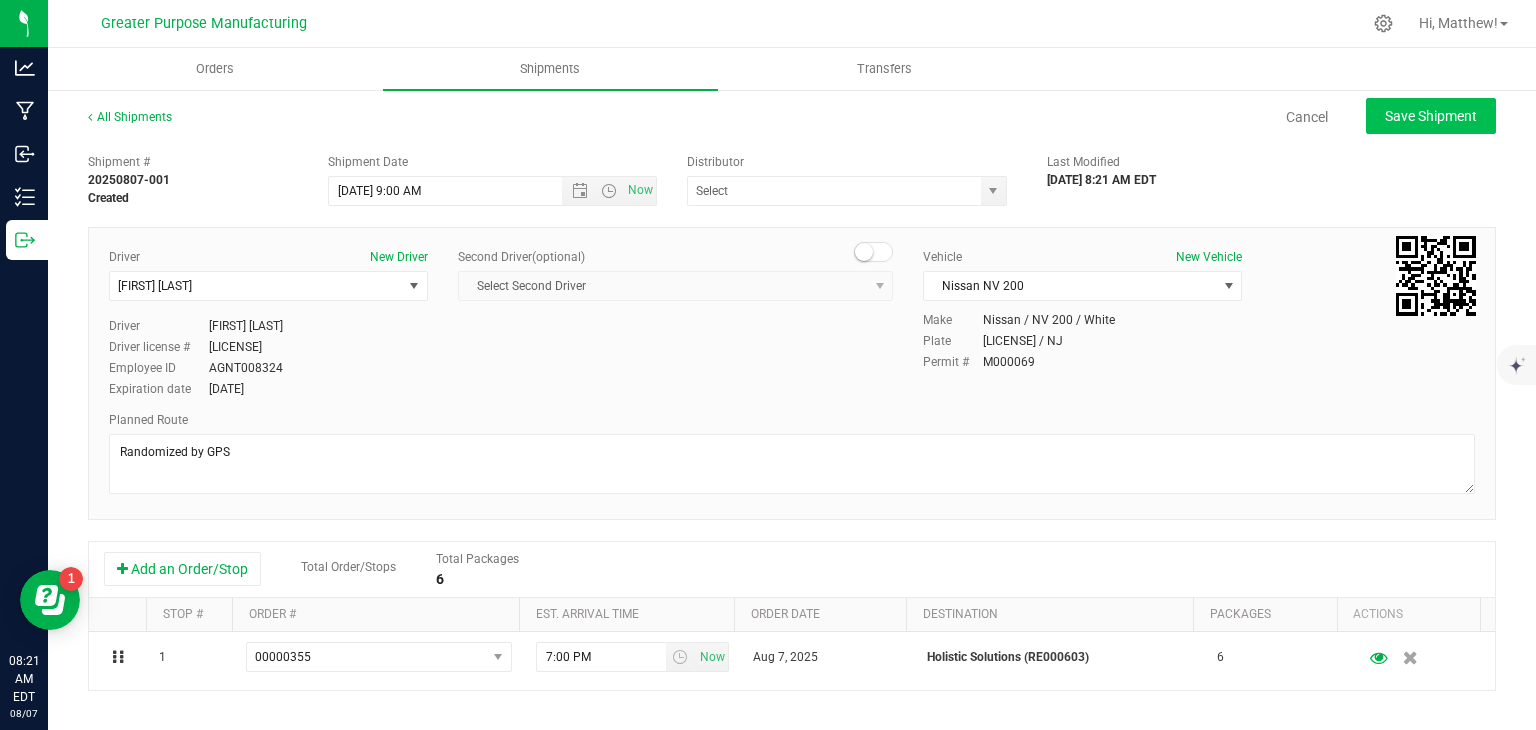type on "[DATE] 1:00 PM" 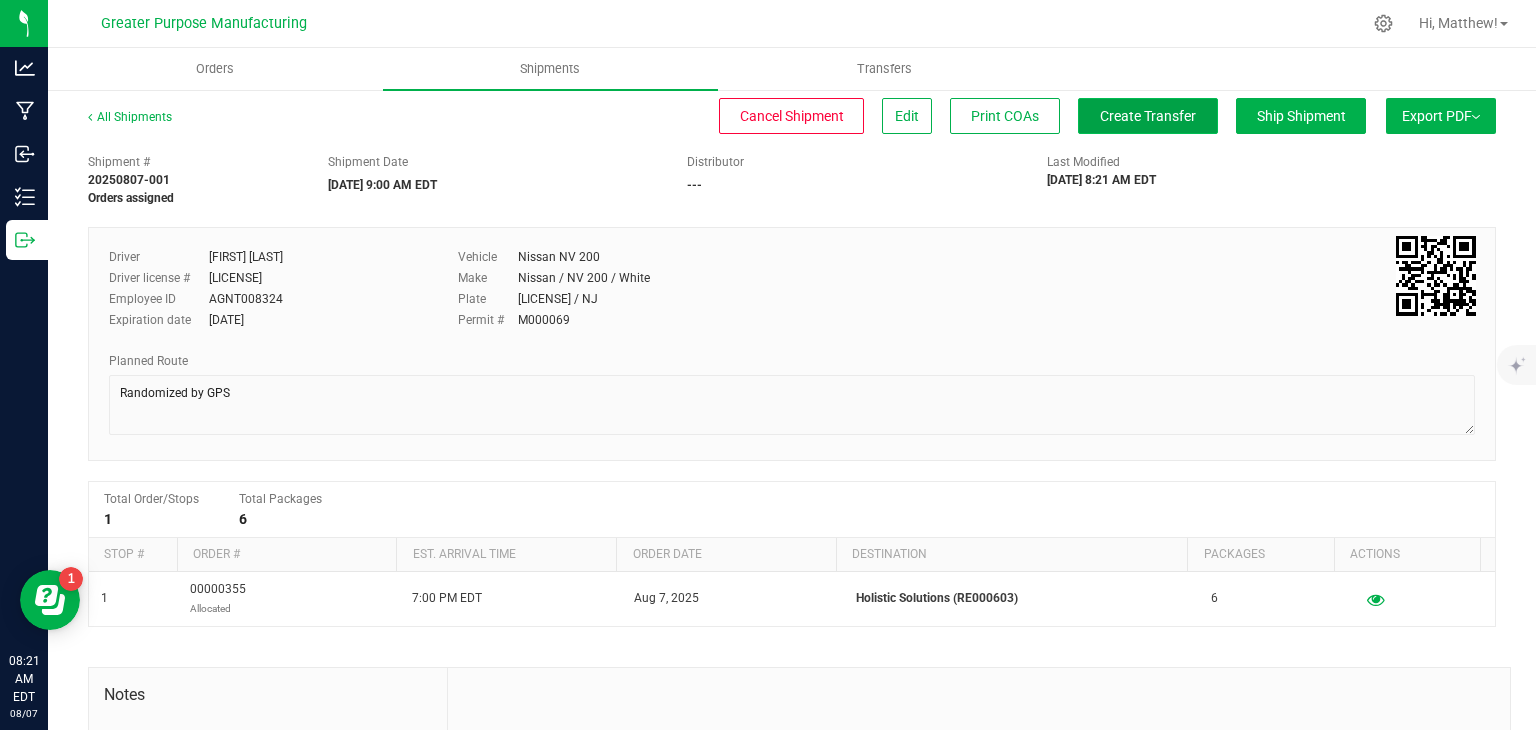 click on "Create Transfer" at bounding box center [1148, 116] 